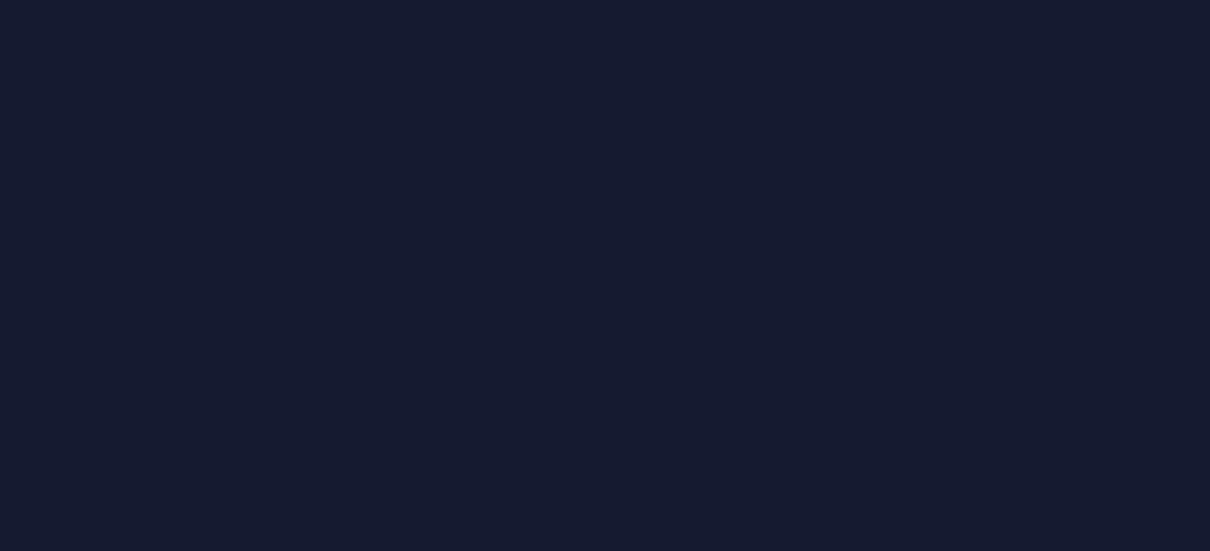 scroll, scrollTop: 0, scrollLeft: 0, axis: both 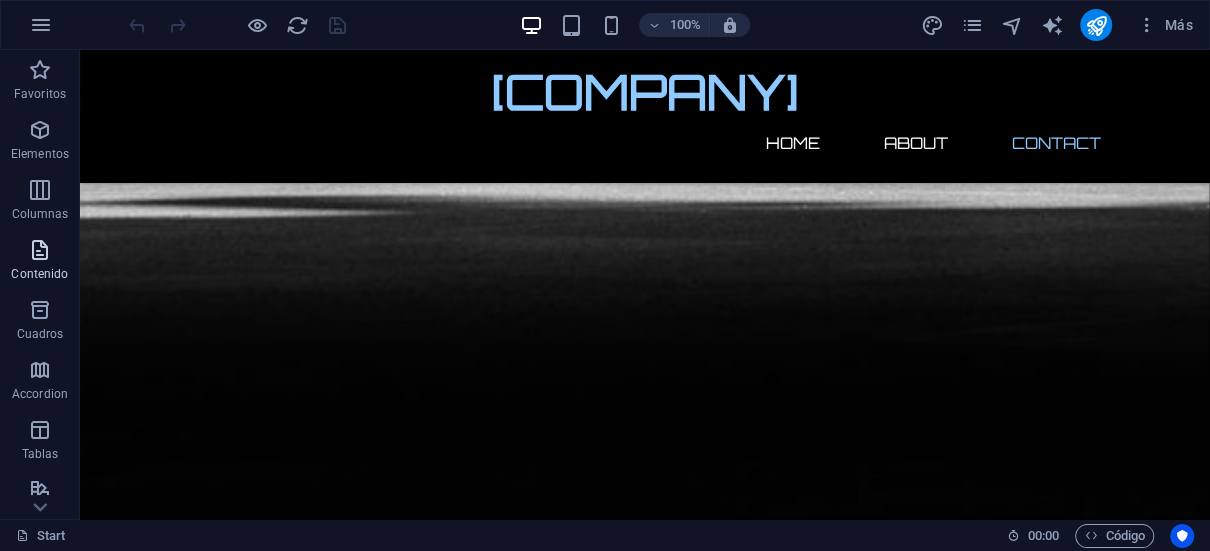 click on "Contenido" at bounding box center (40, 262) 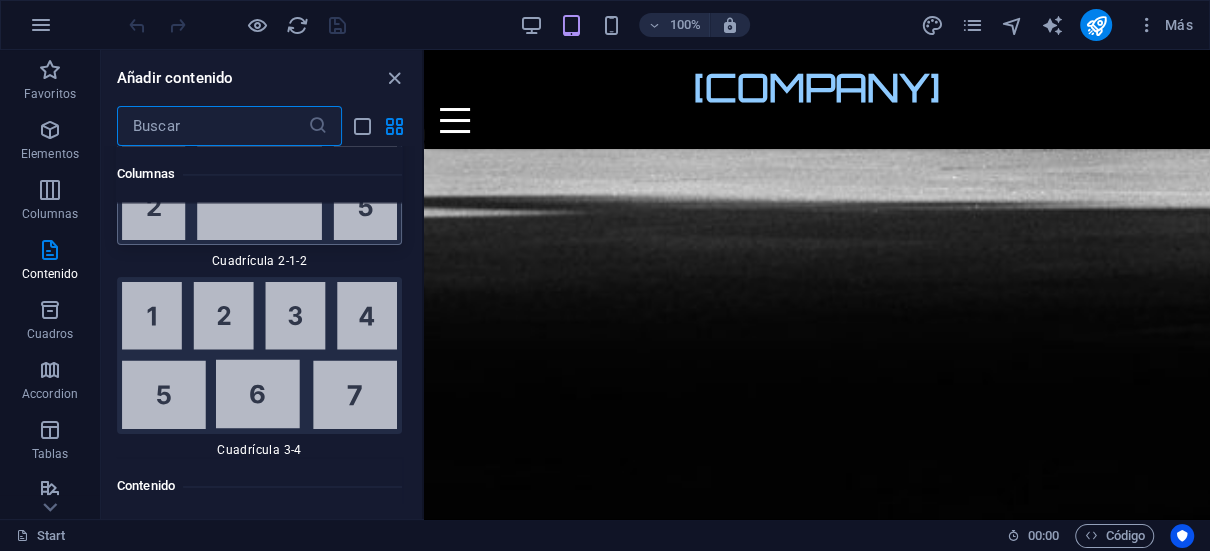 scroll, scrollTop: 6332, scrollLeft: 0, axis: vertical 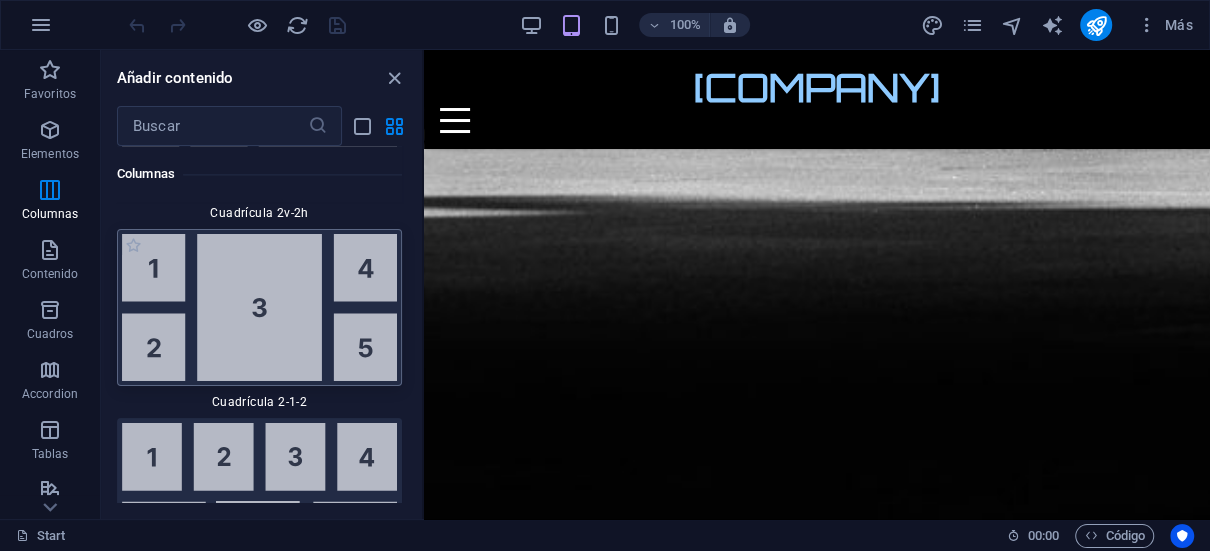 click at bounding box center [259, 307] 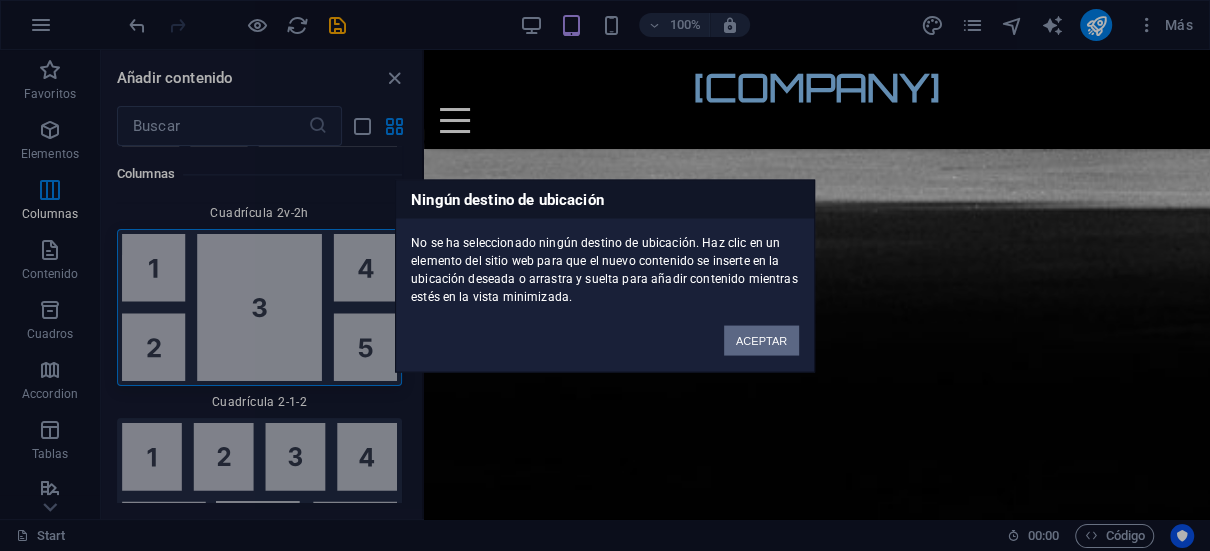 click on "ACEPTAR" at bounding box center (761, 340) 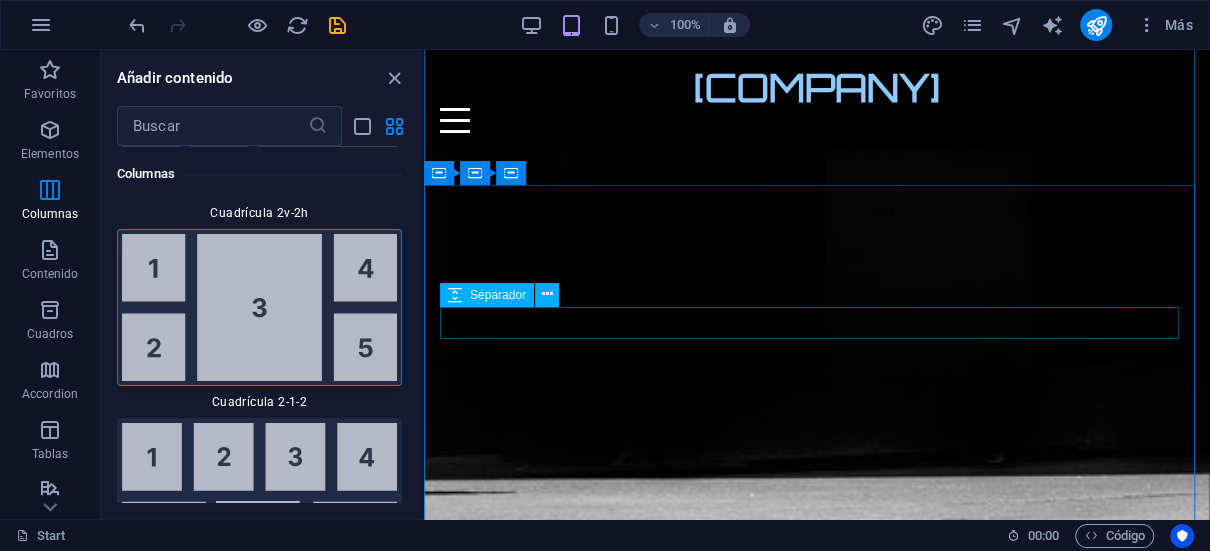 scroll, scrollTop: 1242, scrollLeft: 0, axis: vertical 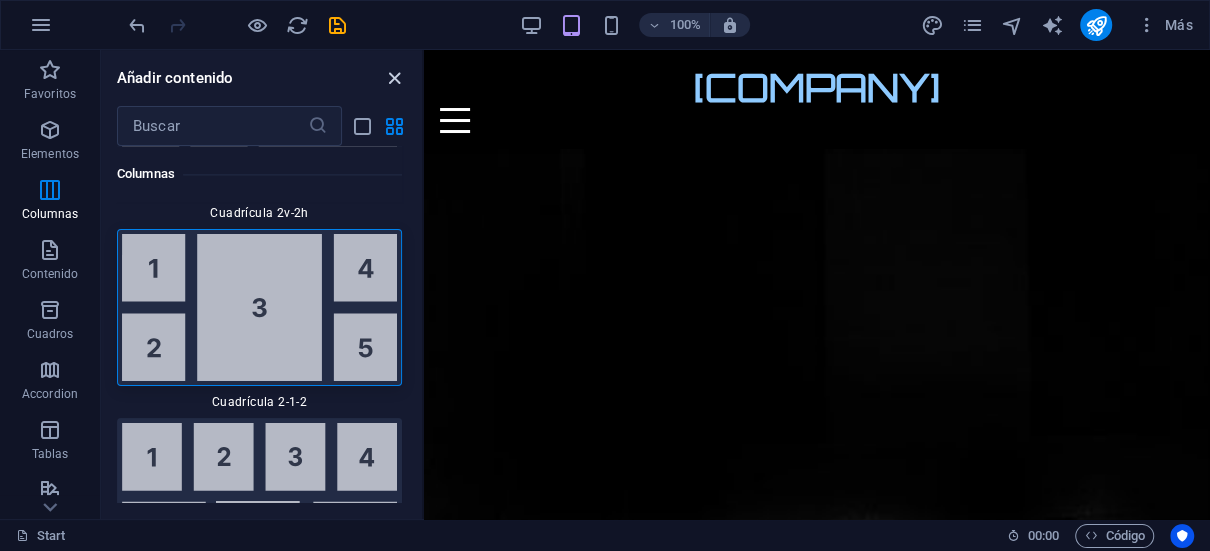 click at bounding box center (394, 78) 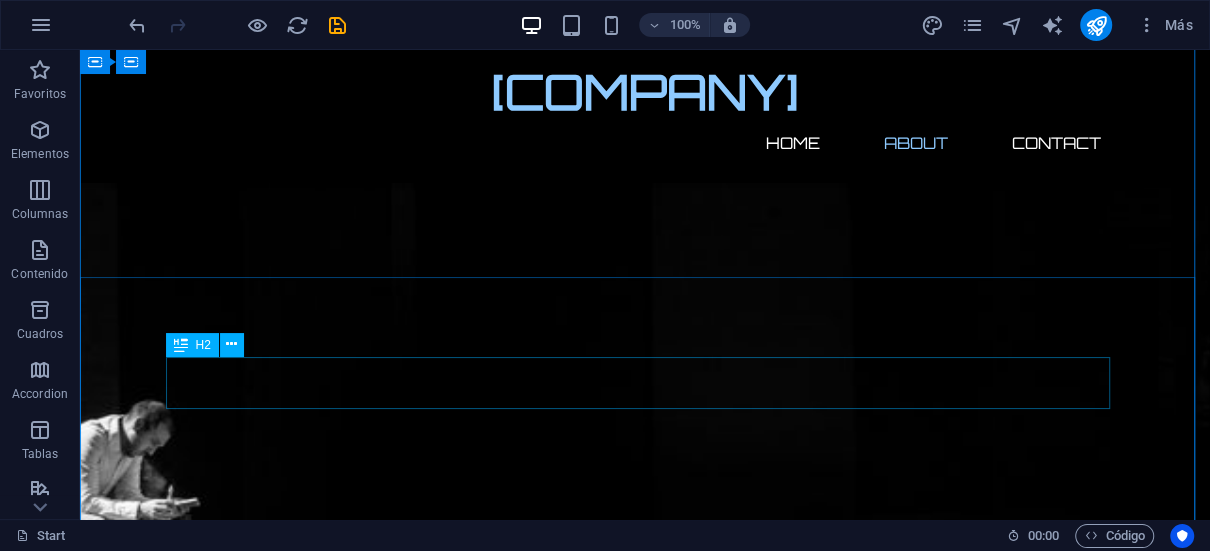 scroll, scrollTop: 742, scrollLeft: 0, axis: vertical 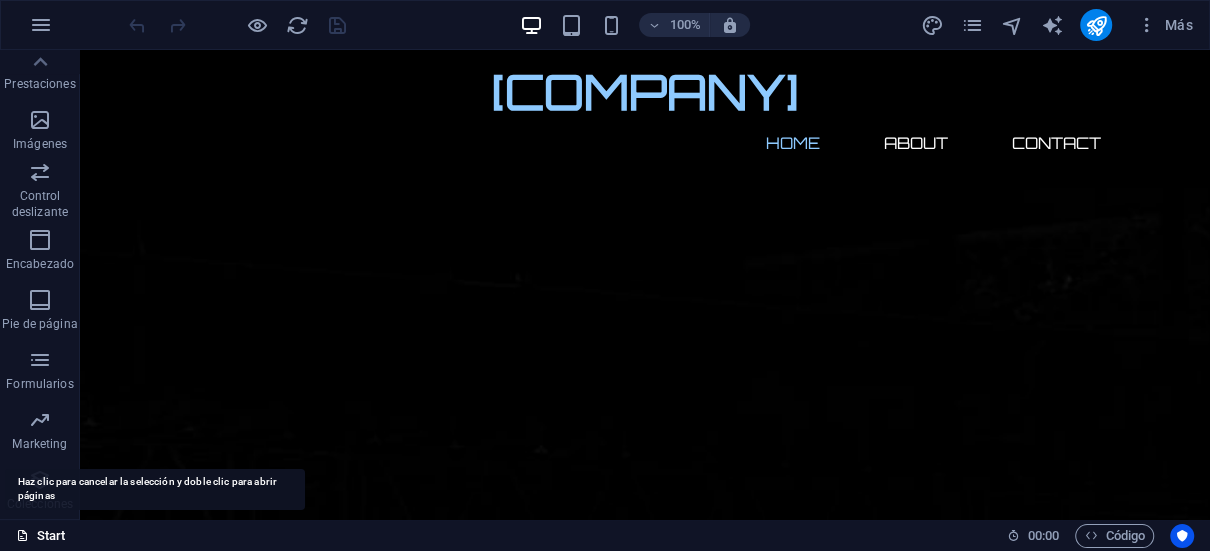 click on "Start" at bounding box center [41, 536] 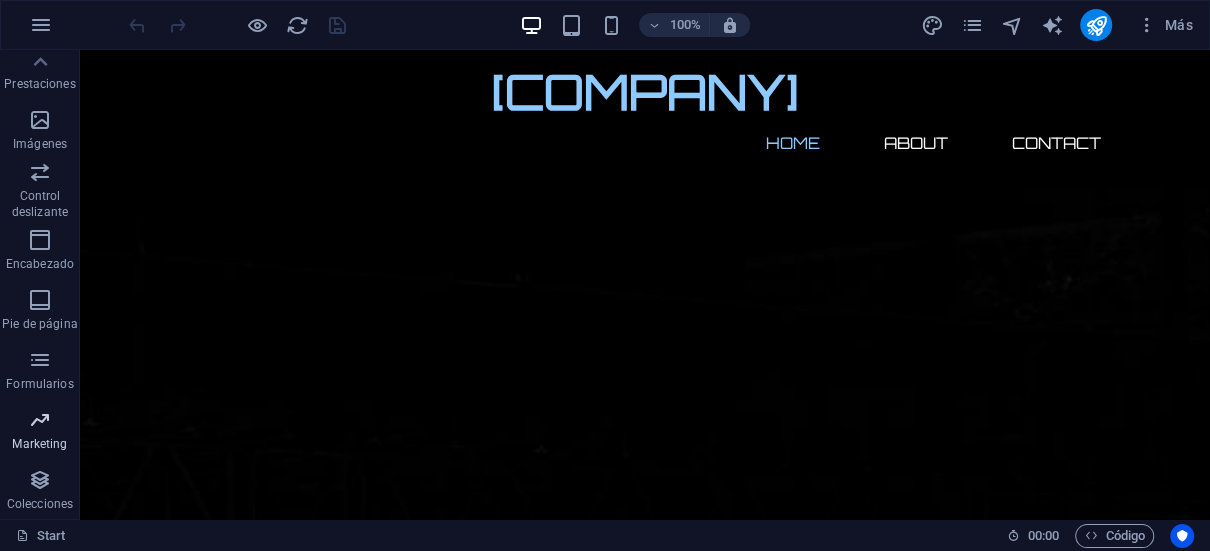 click at bounding box center [40, 420] 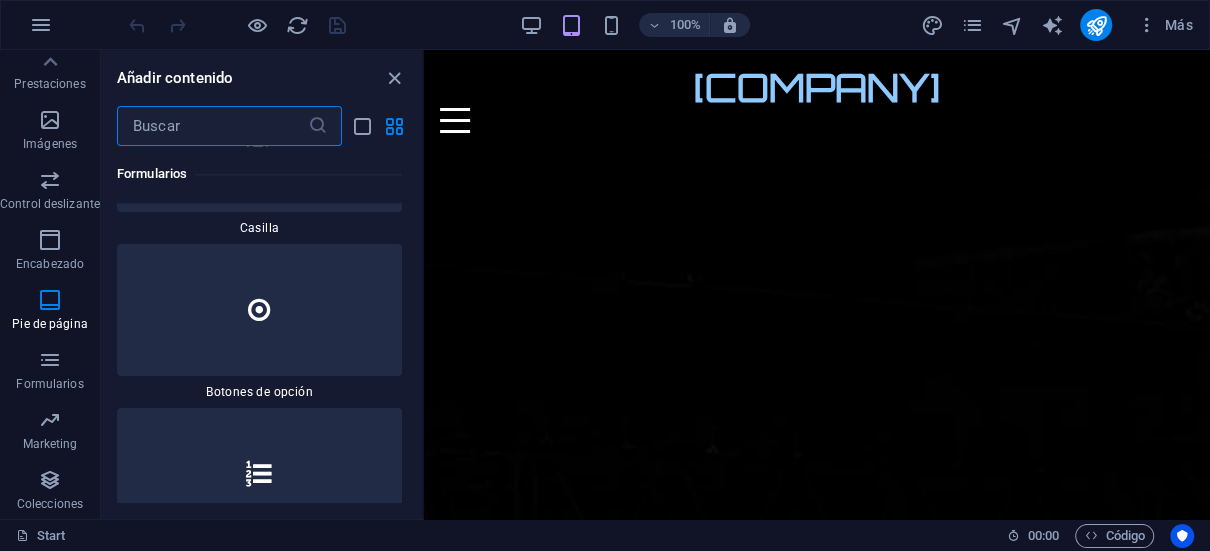 scroll, scrollTop: 28882, scrollLeft: 0, axis: vertical 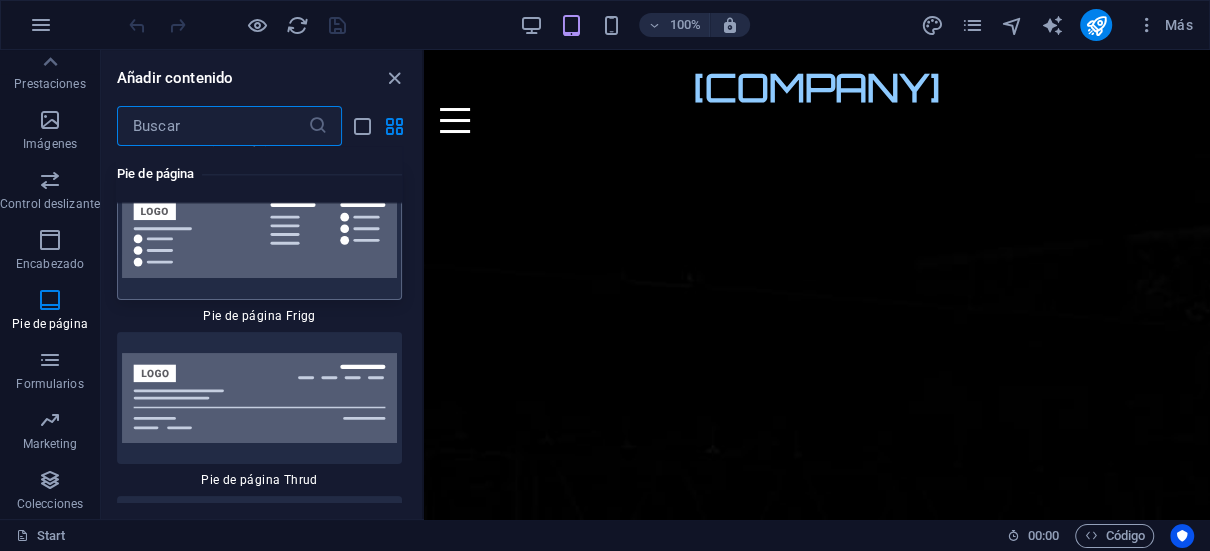 click at bounding box center [259, 234] 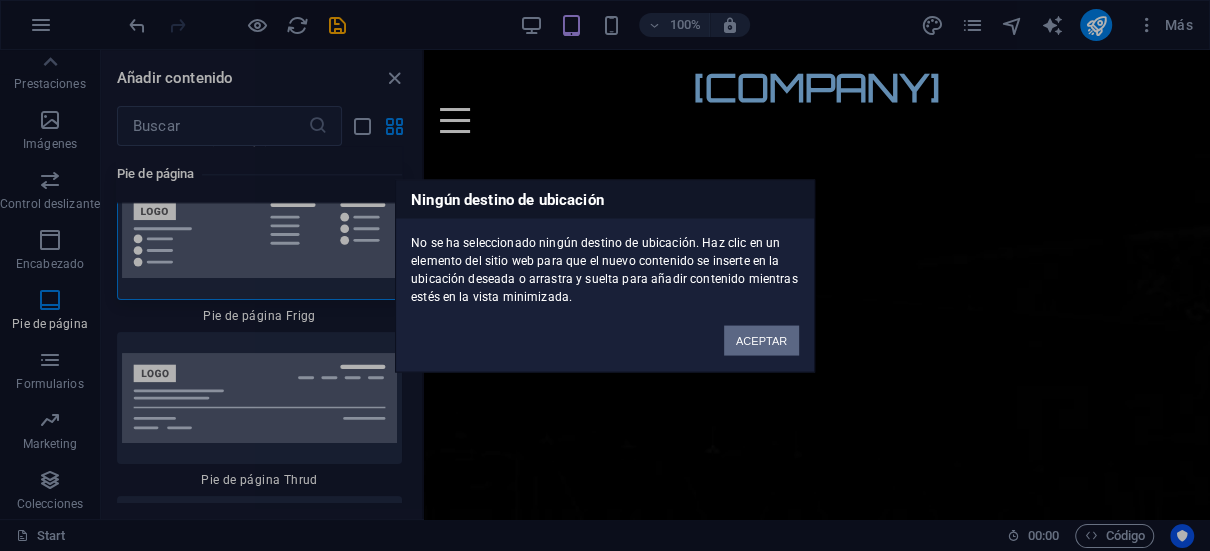 click on "ACEPTAR" at bounding box center [761, 340] 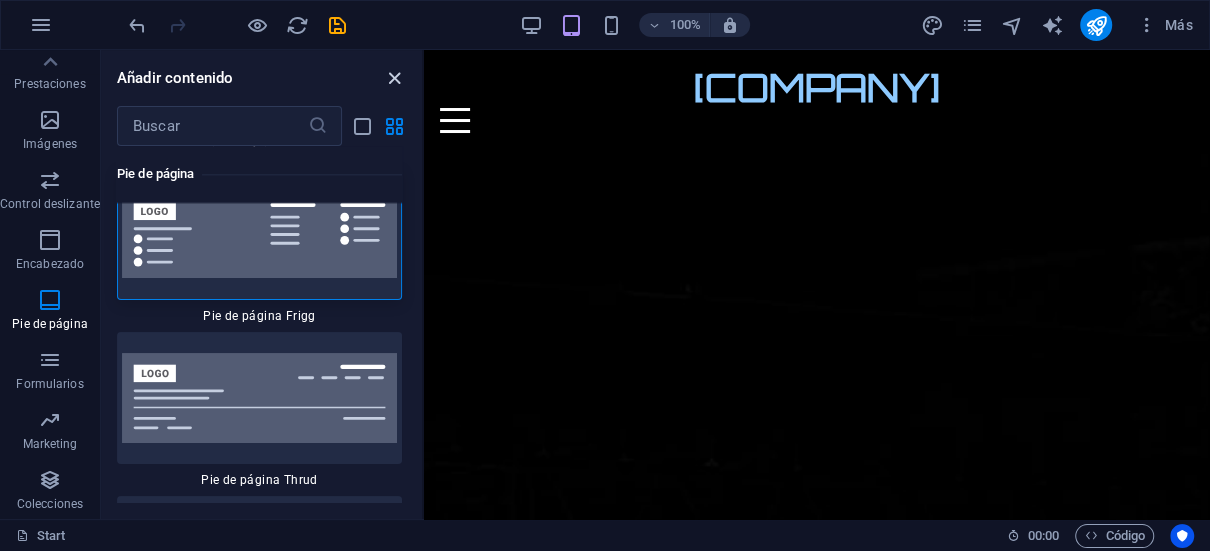 click at bounding box center (394, 78) 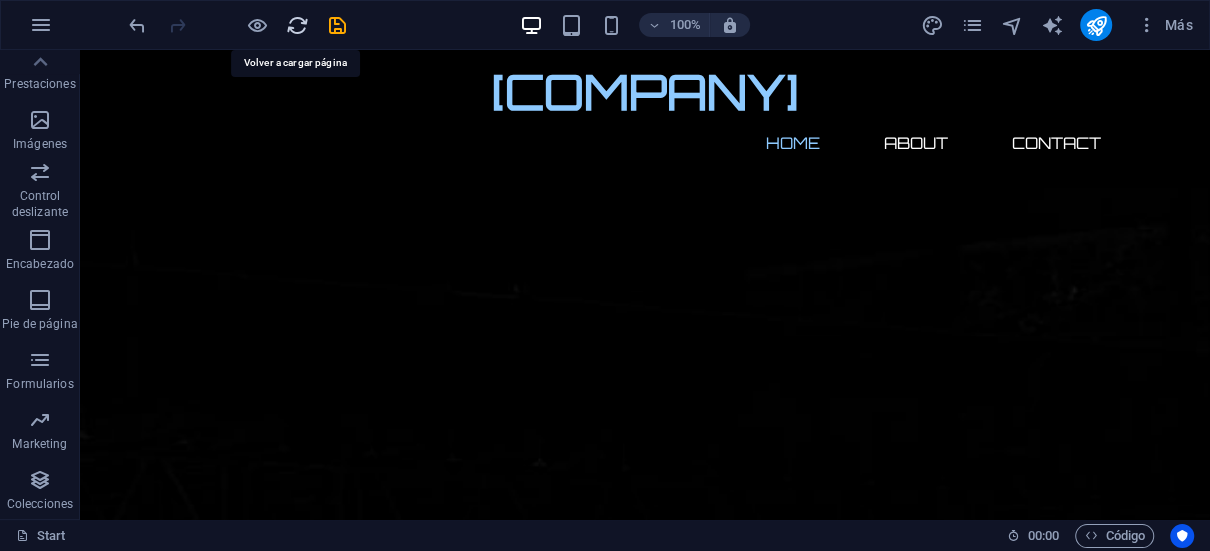 click at bounding box center (297, 25) 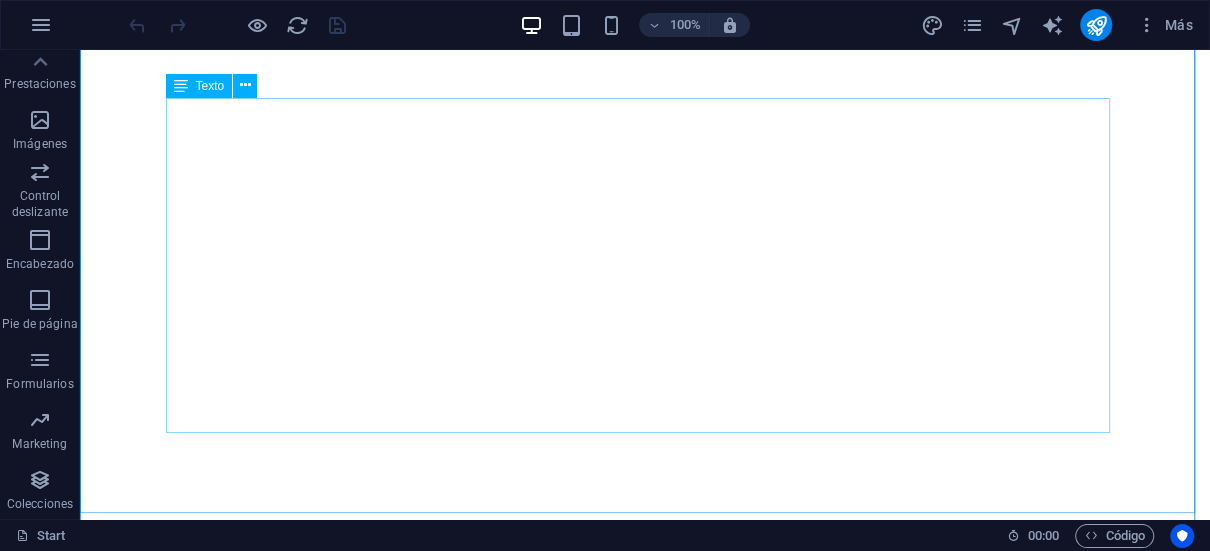 scroll, scrollTop: 1000, scrollLeft: 0, axis: vertical 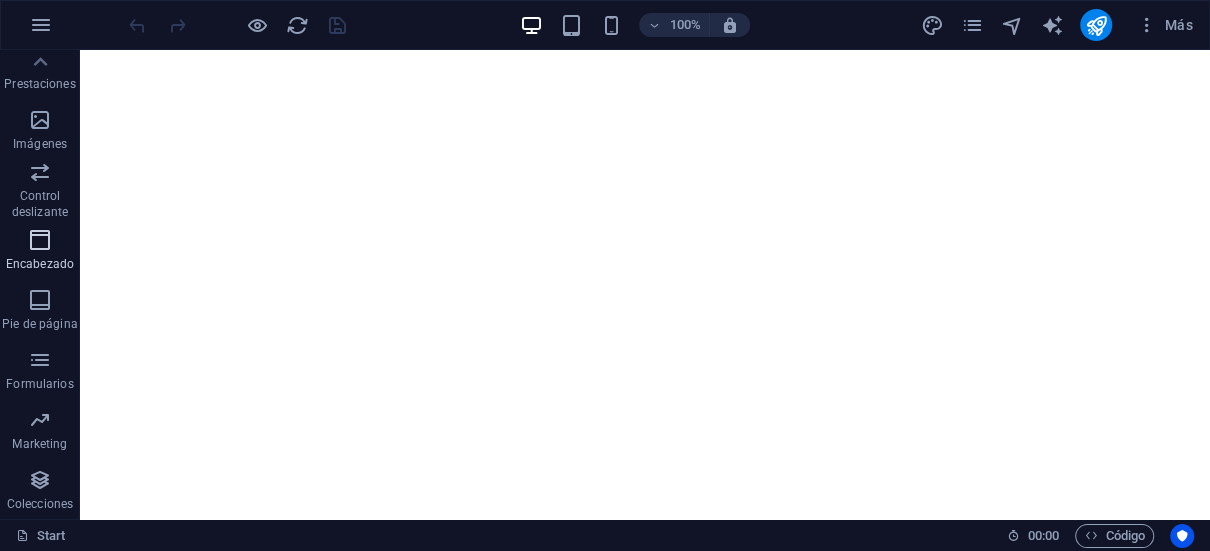 click on "Imágenes" at bounding box center (40, 144) 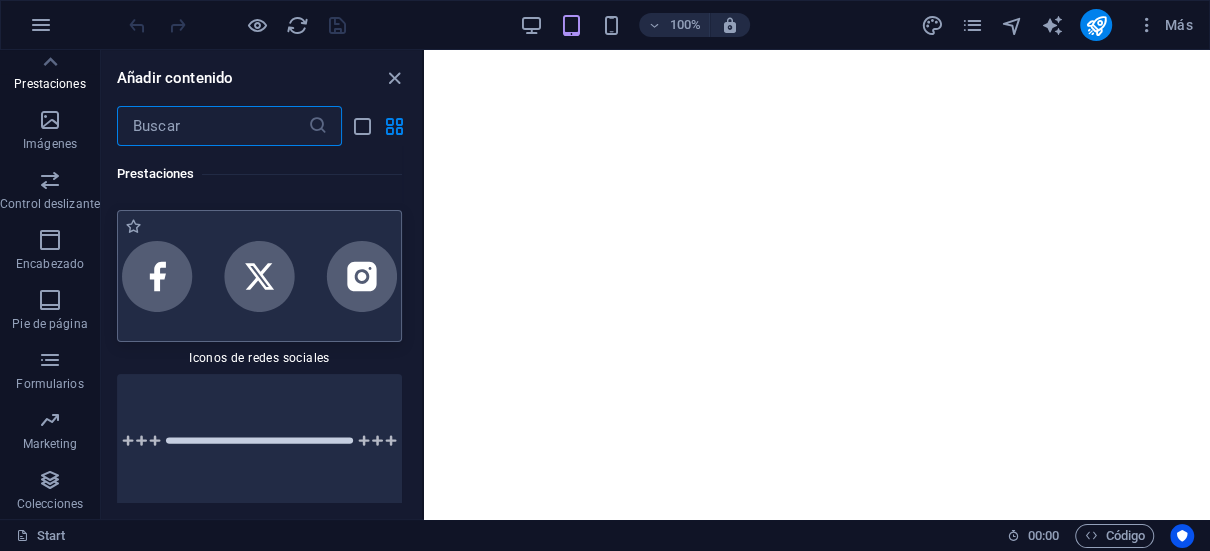 scroll, scrollTop: 18140, scrollLeft: 0, axis: vertical 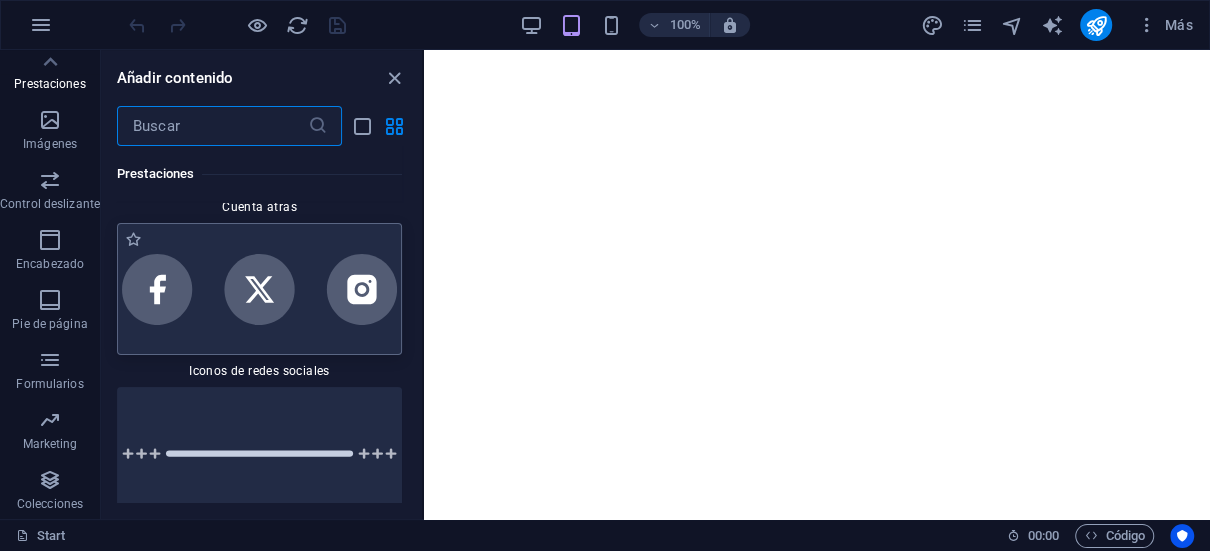 click at bounding box center [259, 289] 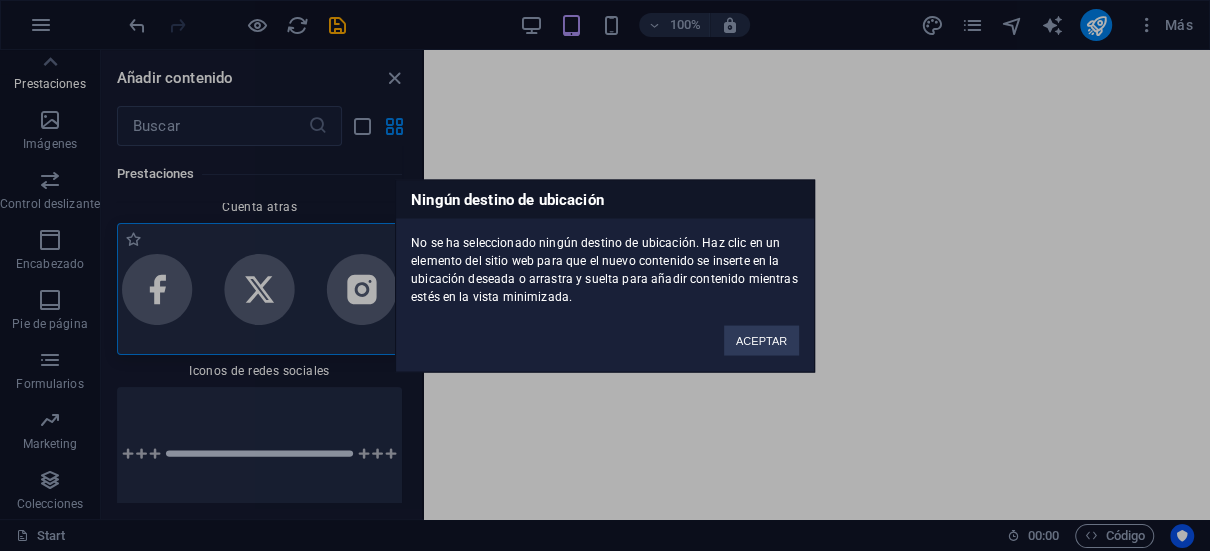 click on "Ningún destino de ubicación No se ha seleccionado ningún destino de ubicación. Haz clic en un elemento del sitio web para que el nuevo contenido se inserte en la ubicación deseada o arrastra y suelta para añadir contenido mientras estés en la vista minimizada. ACEPTAR" at bounding box center [605, 275] 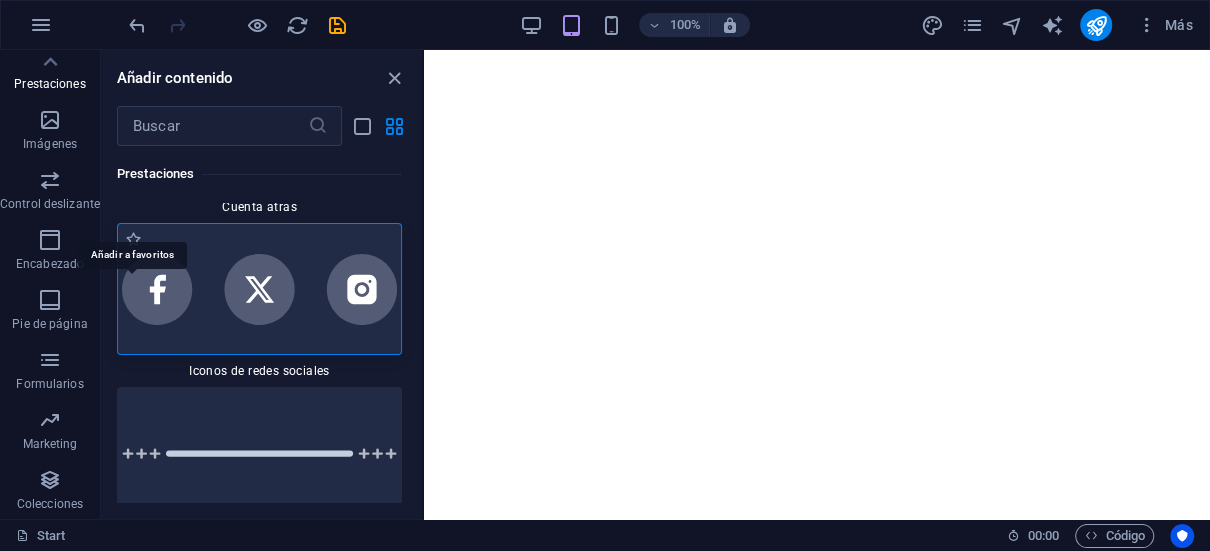 click at bounding box center (259, 289) 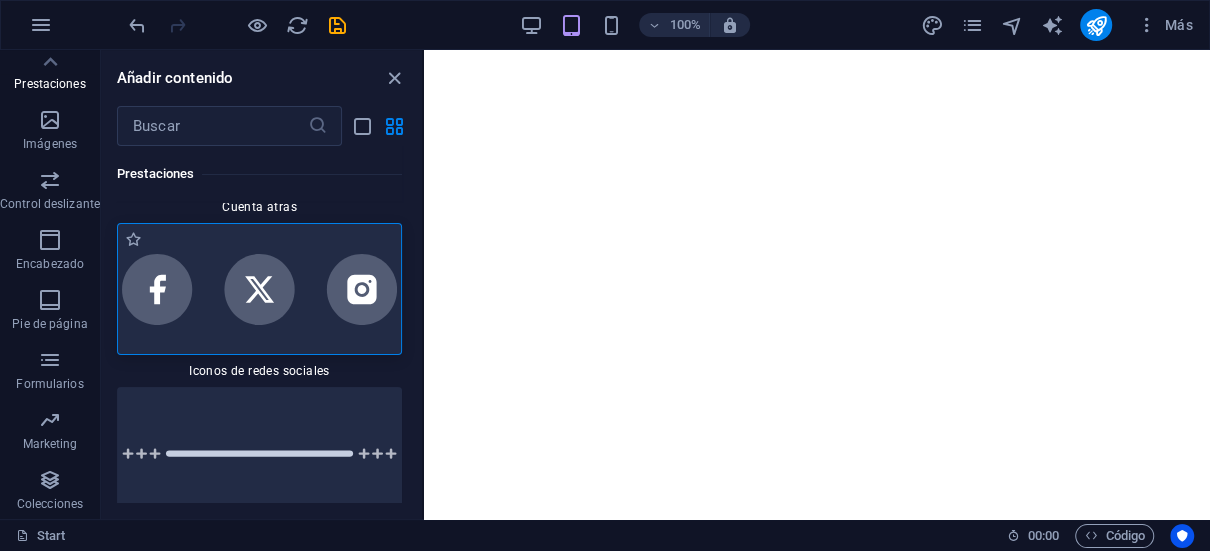 click at bounding box center (259, 289) 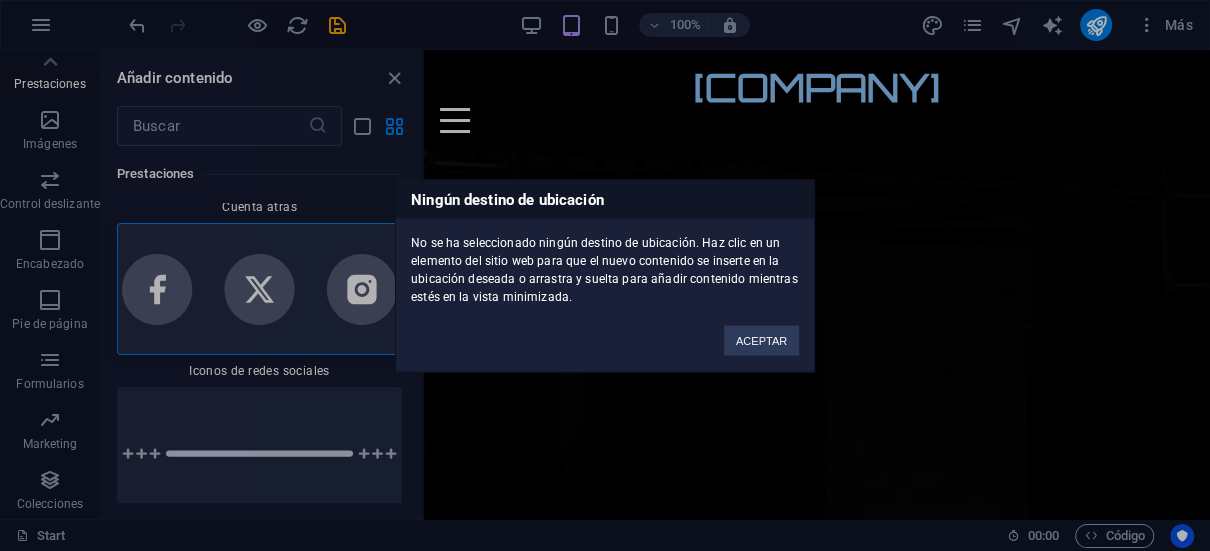 drag, startPoint x: 416, startPoint y: 315, endPoint x: 736, endPoint y: 405, distance: 332.4154 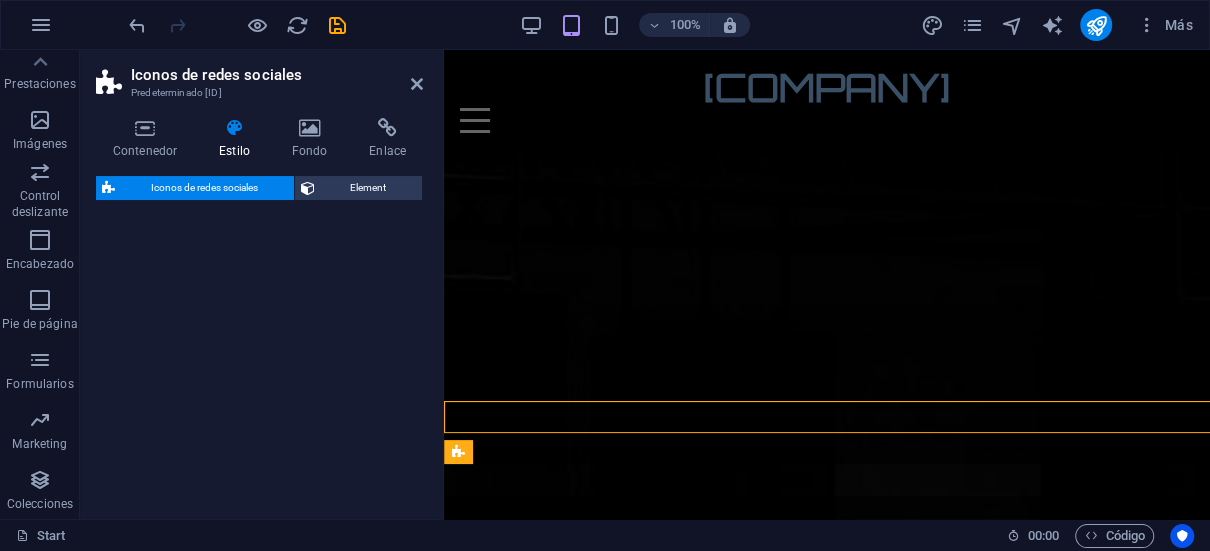 select on "rem" 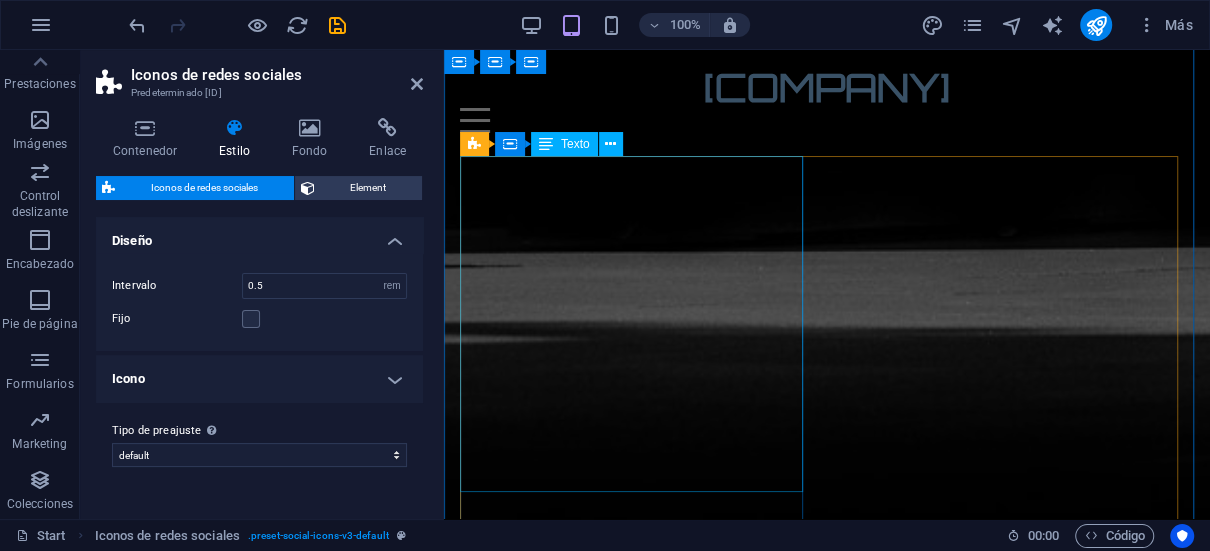 scroll, scrollTop: 1449, scrollLeft: 0, axis: vertical 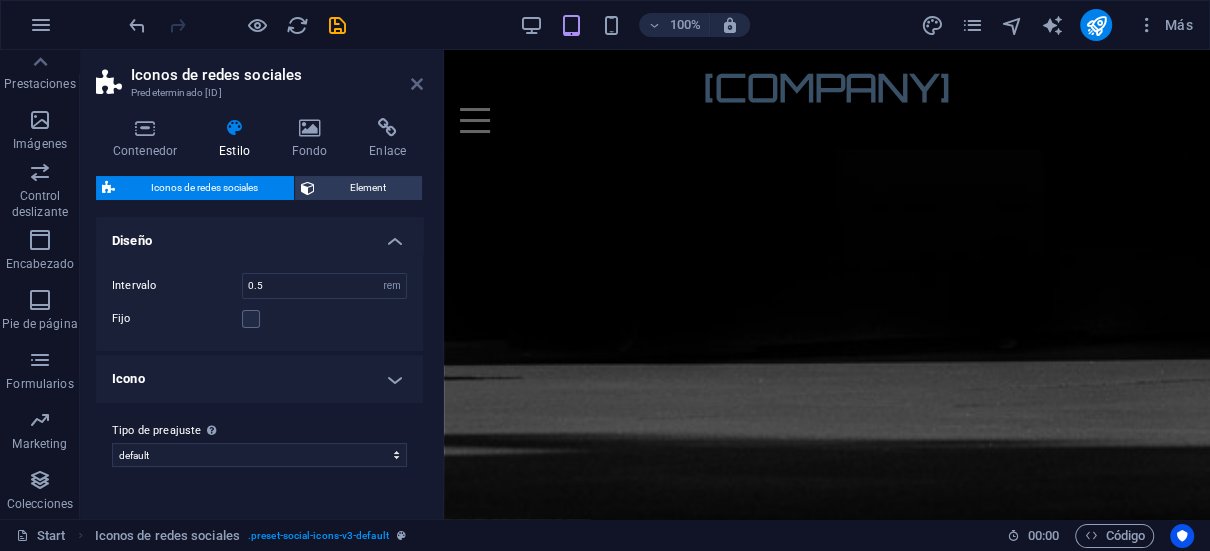 click at bounding box center [417, 84] 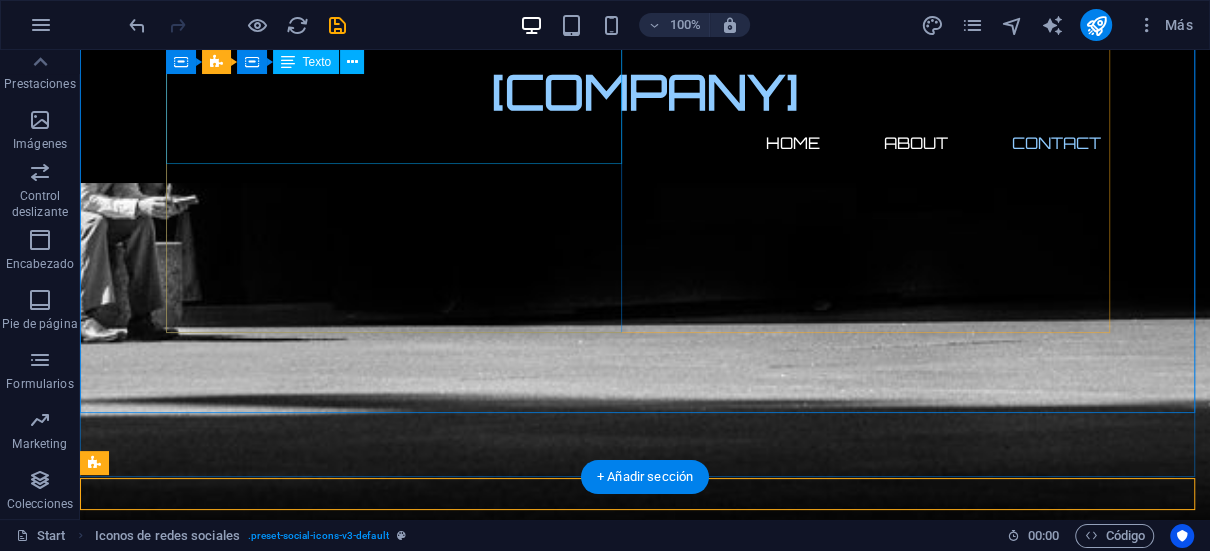 scroll, scrollTop: 1686, scrollLeft: 0, axis: vertical 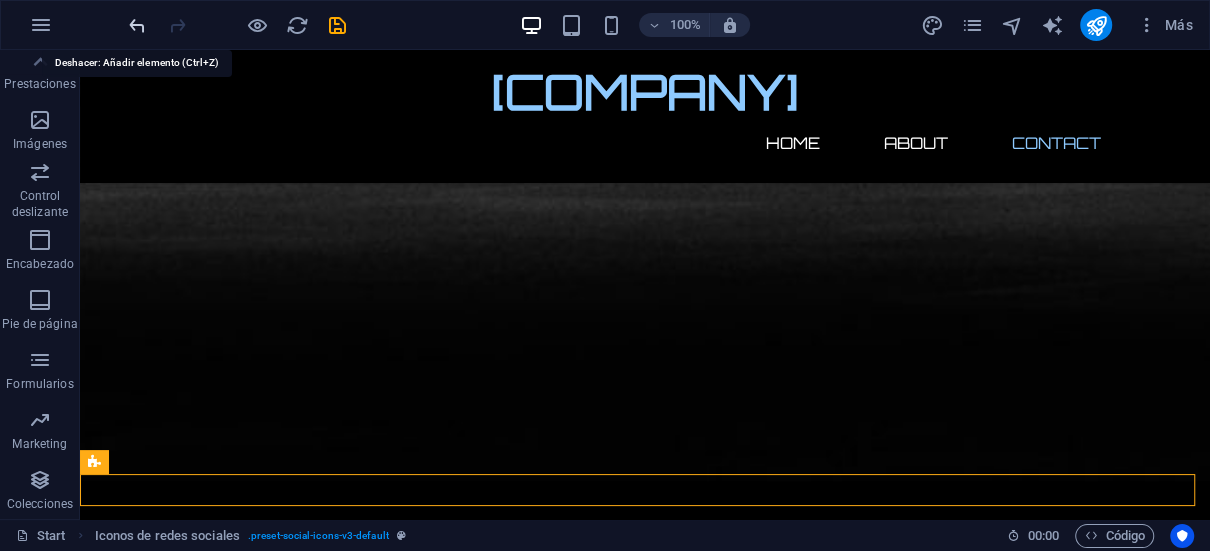 click at bounding box center [137, 25] 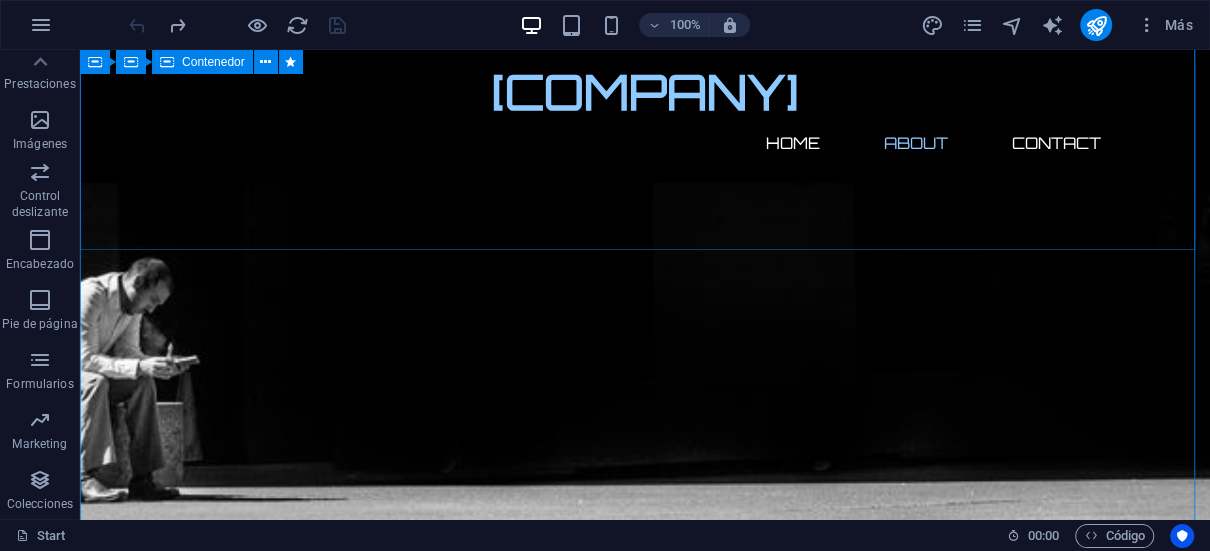 scroll, scrollTop: 1142, scrollLeft: 0, axis: vertical 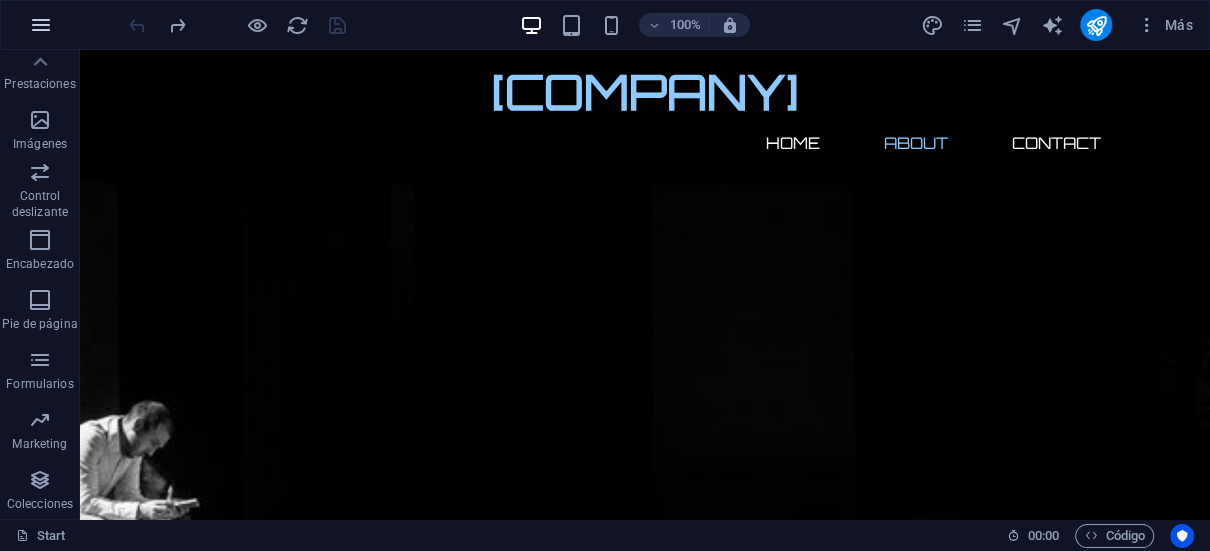 click at bounding box center (41, 25) 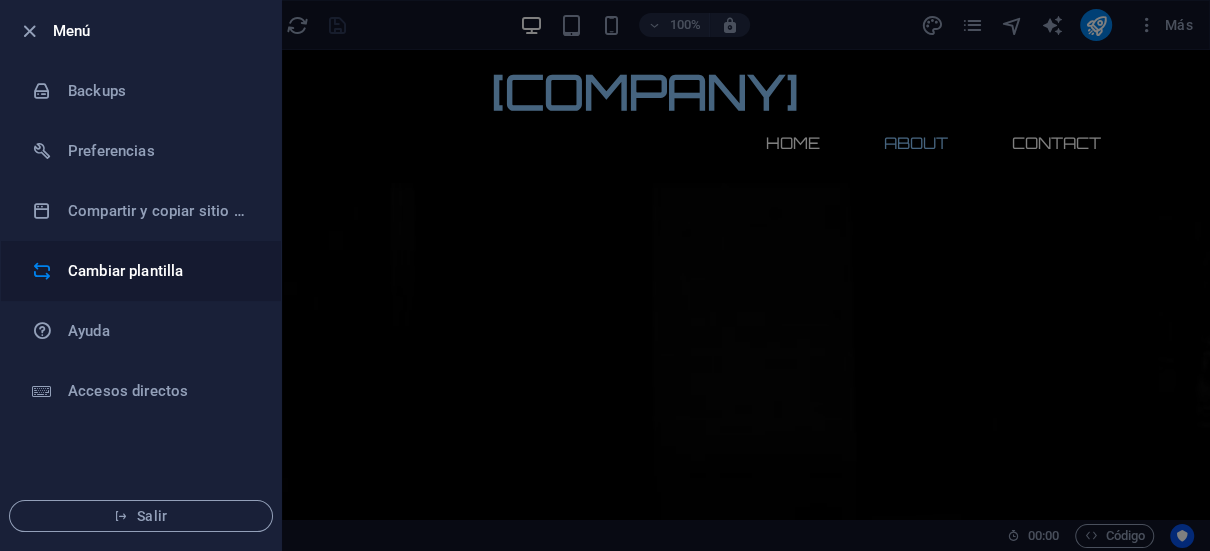 click on "Cambiar plantilla" at bounding box center (160, 271) 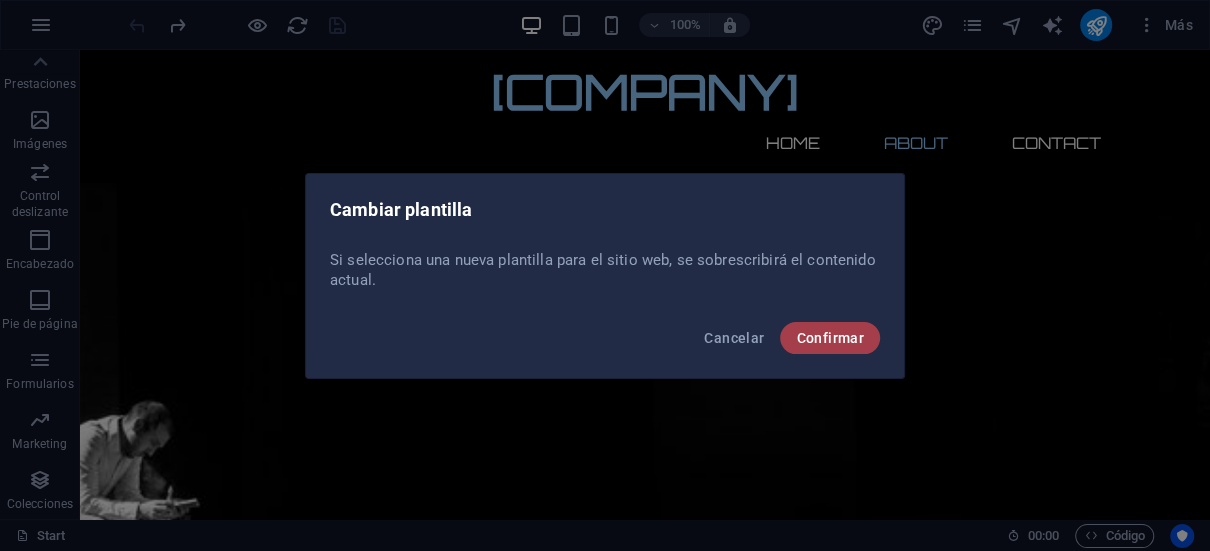 click on "Confirmar" at bounding box center [830, 338] 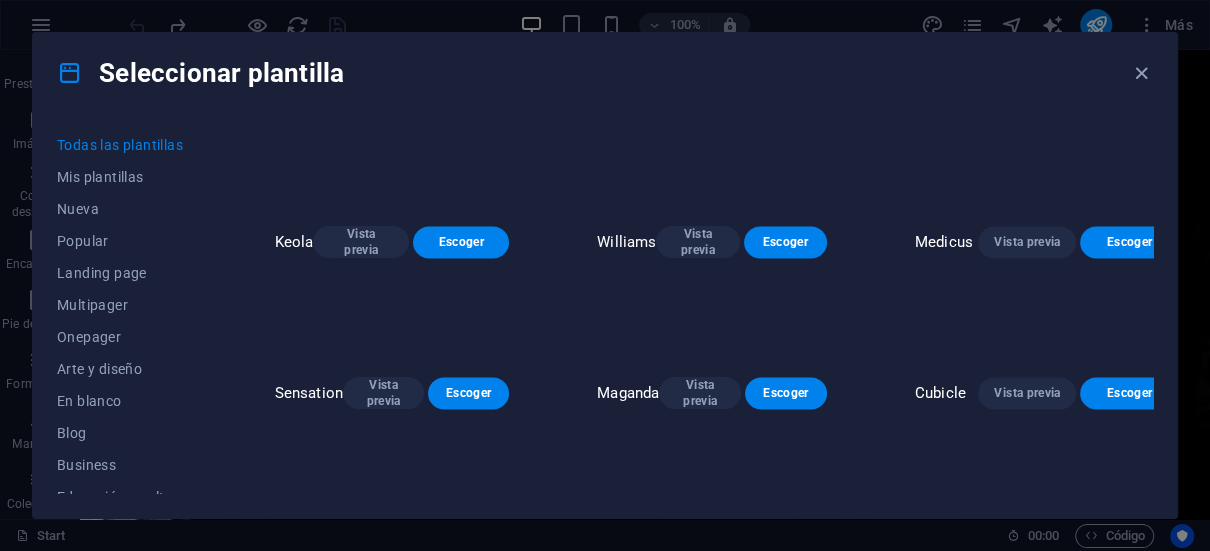 scroll, scrollTop: 6549, scrollLeft: 0, axis: vertical 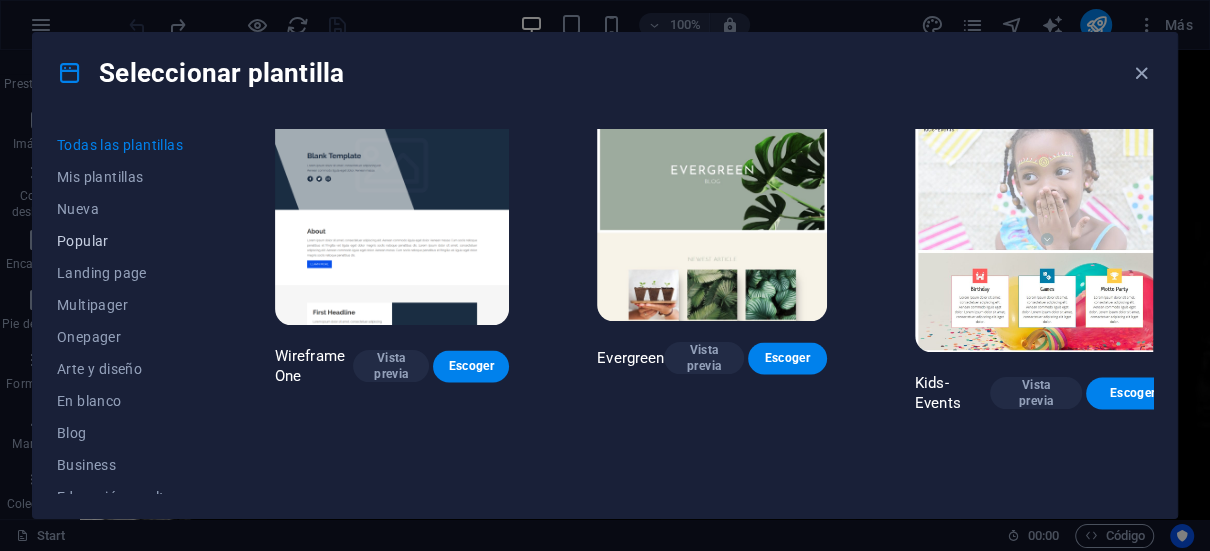 click on "Popular" at bounding box center [122, 241] 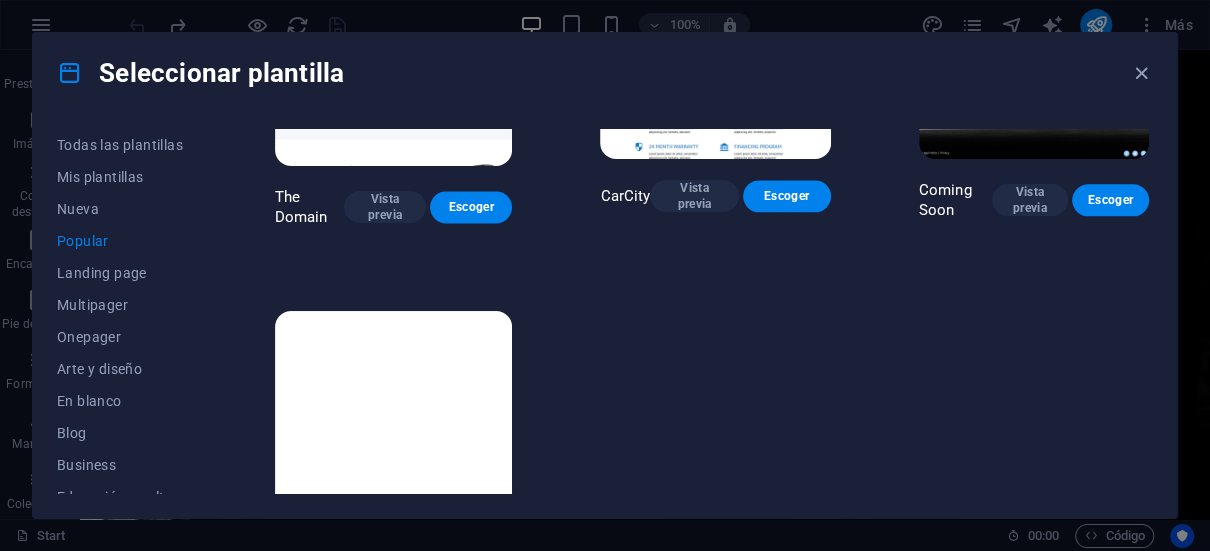scroll, scrollTop: 1501, scrollLeft: 0, axis: vertical 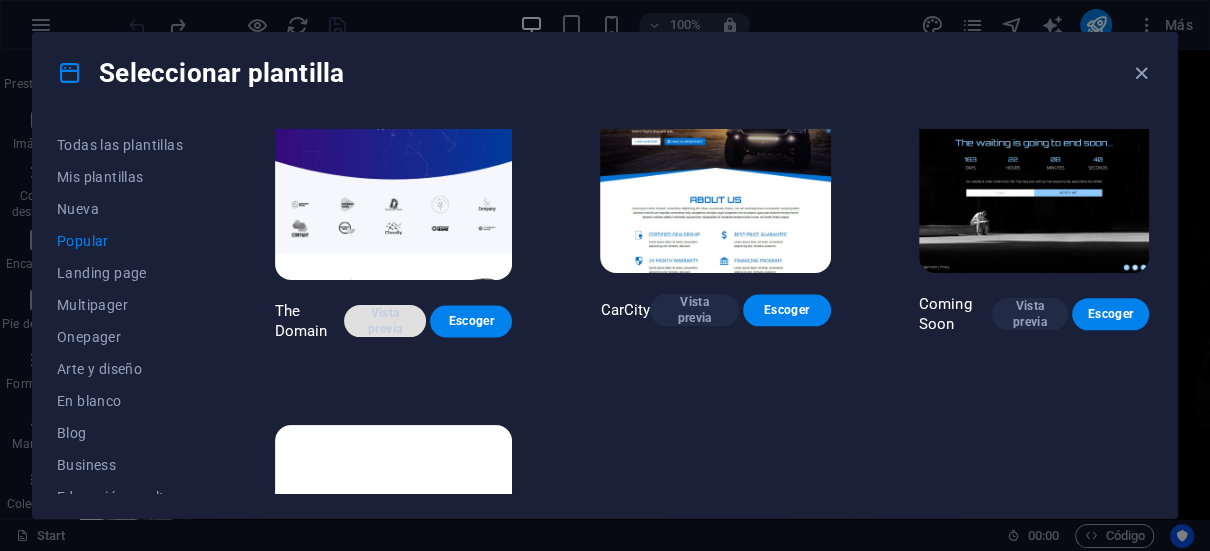click on "Vista previa" at bounding box center [385, 321] 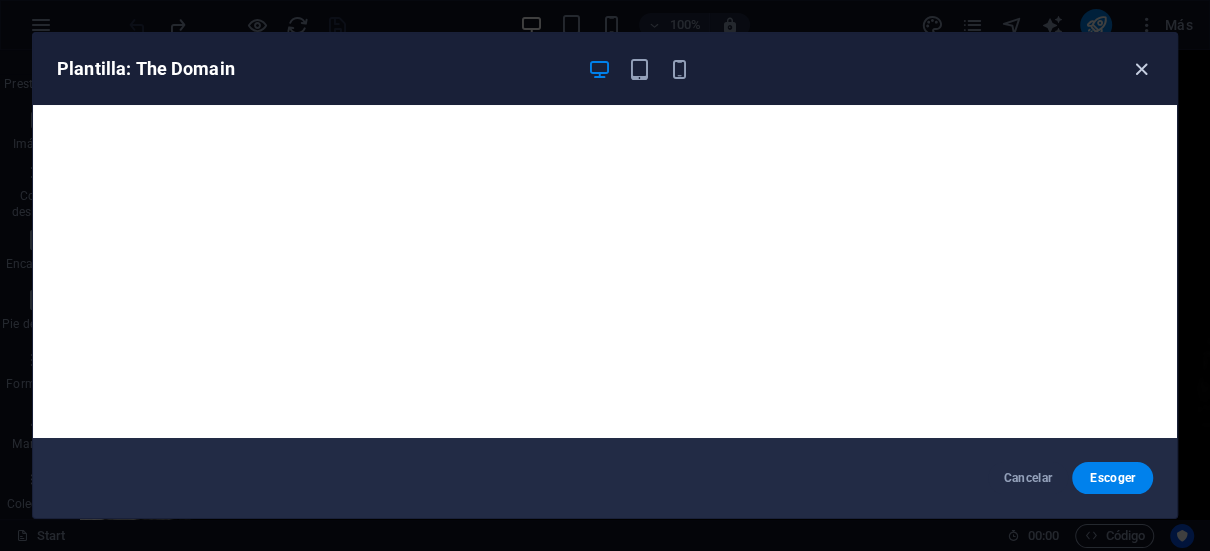 click at bounding box center [1141, 69] 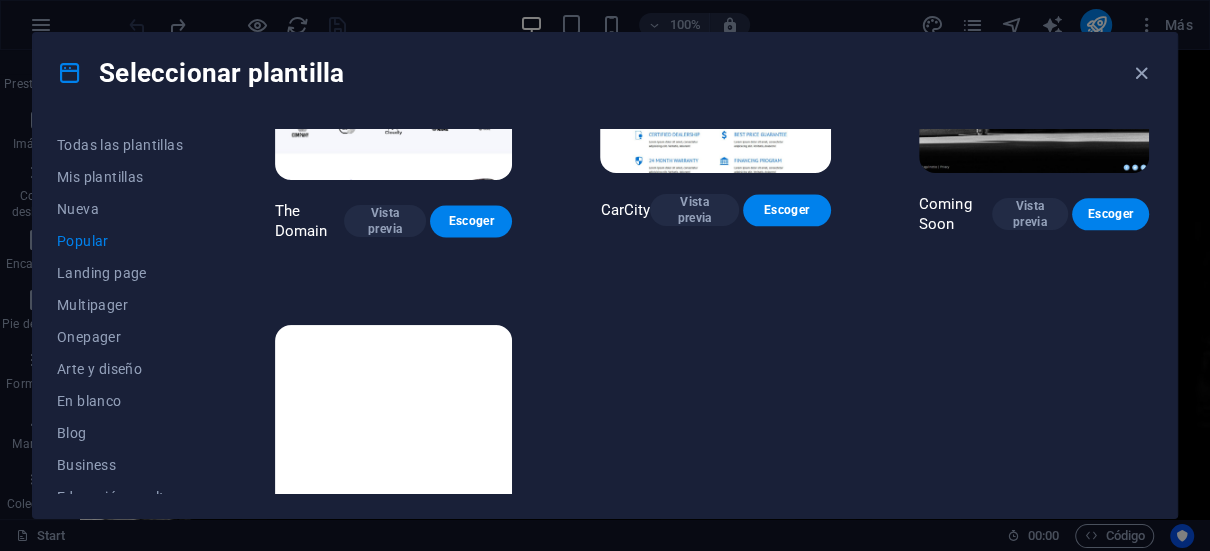 scroll, scrollTop: 1701, scrollLeft: 0, axis: vertical 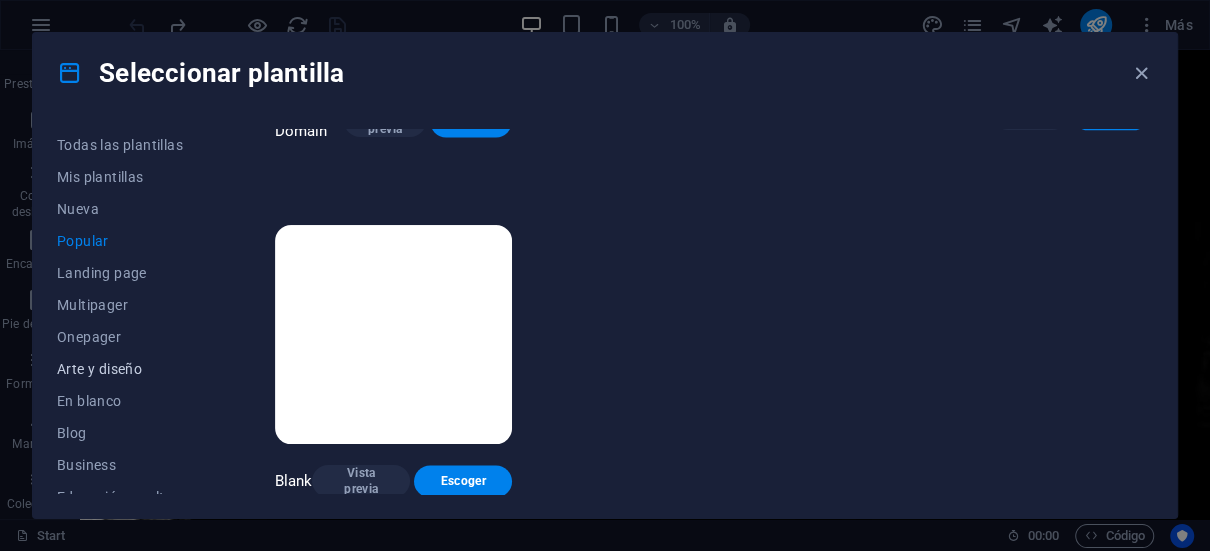 click on "Arte y diseño" at bounding box center (122, 369) 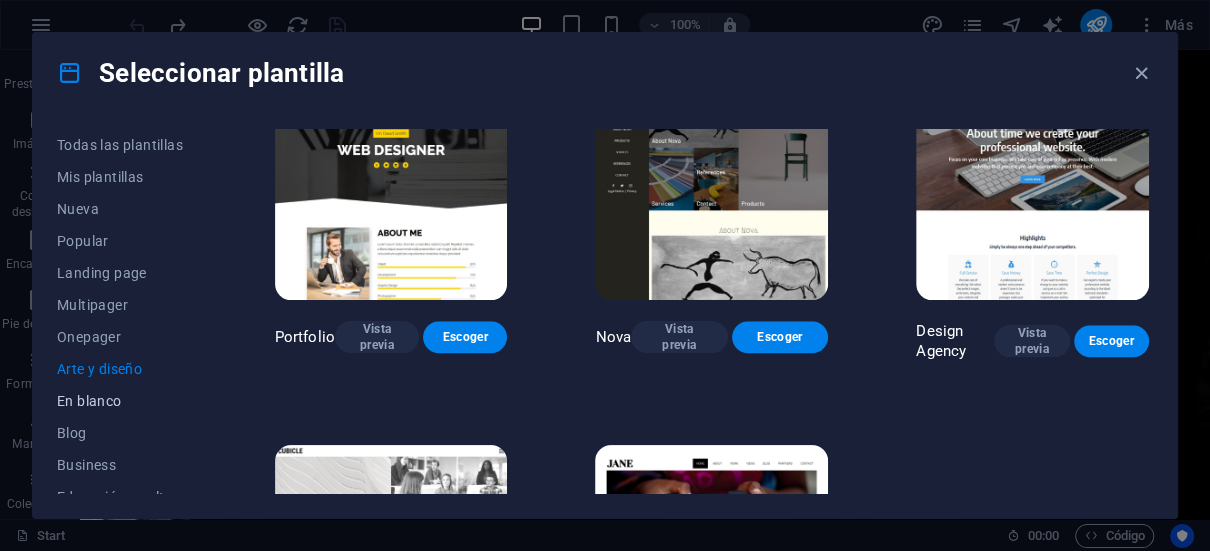 scroll, scrollTop: 1332, scrollLeft: 0, axis: vertical 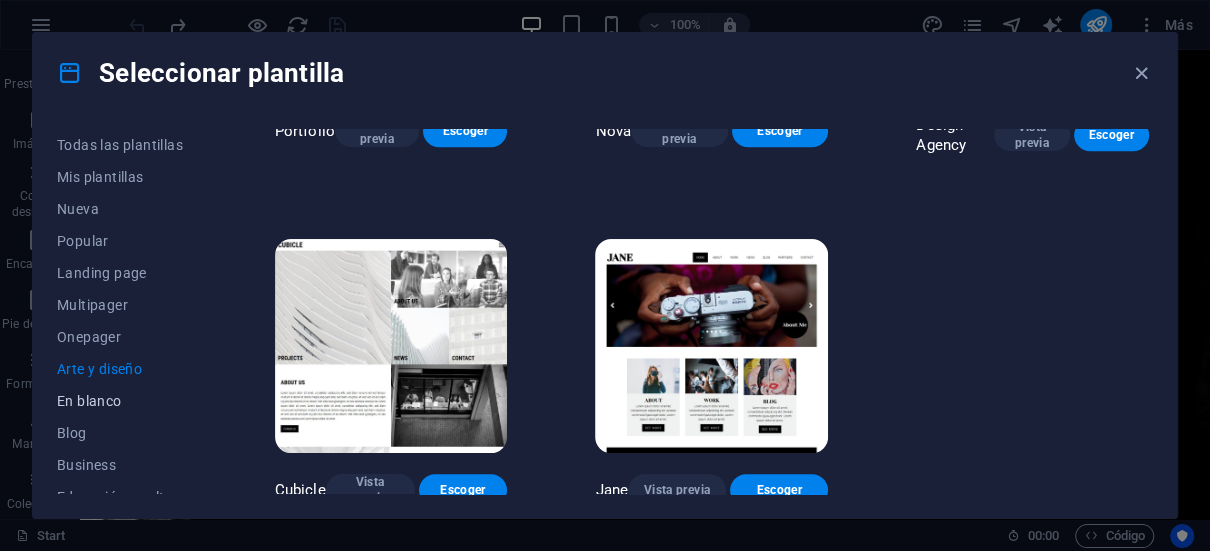 click on "En blanco" at bounding box center [122, 401] 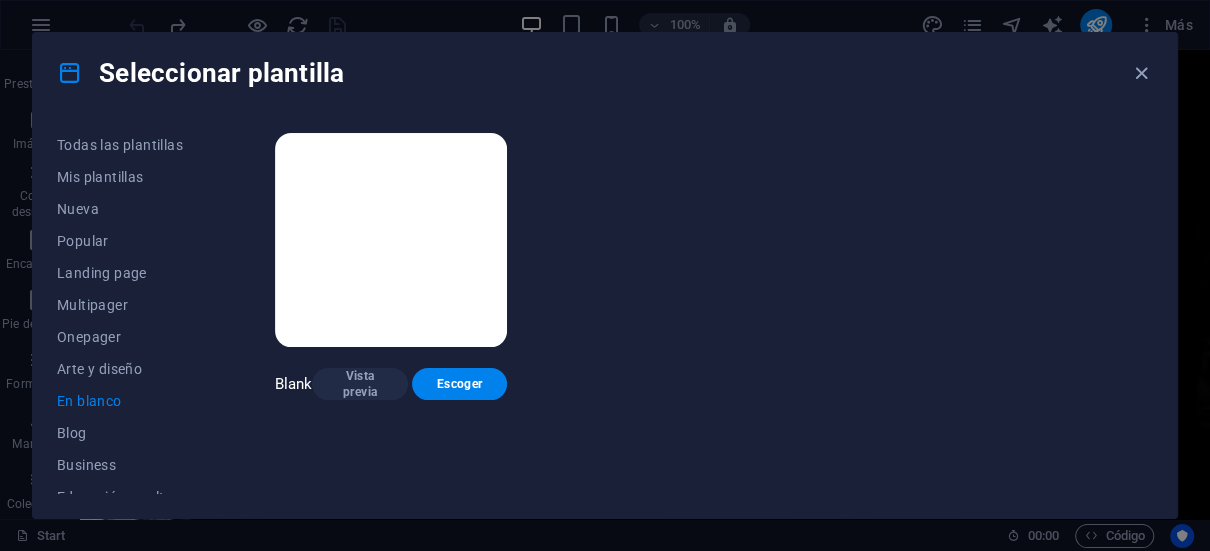 scroll, scrollTop: 0, scrollLeft: 0, axis: both 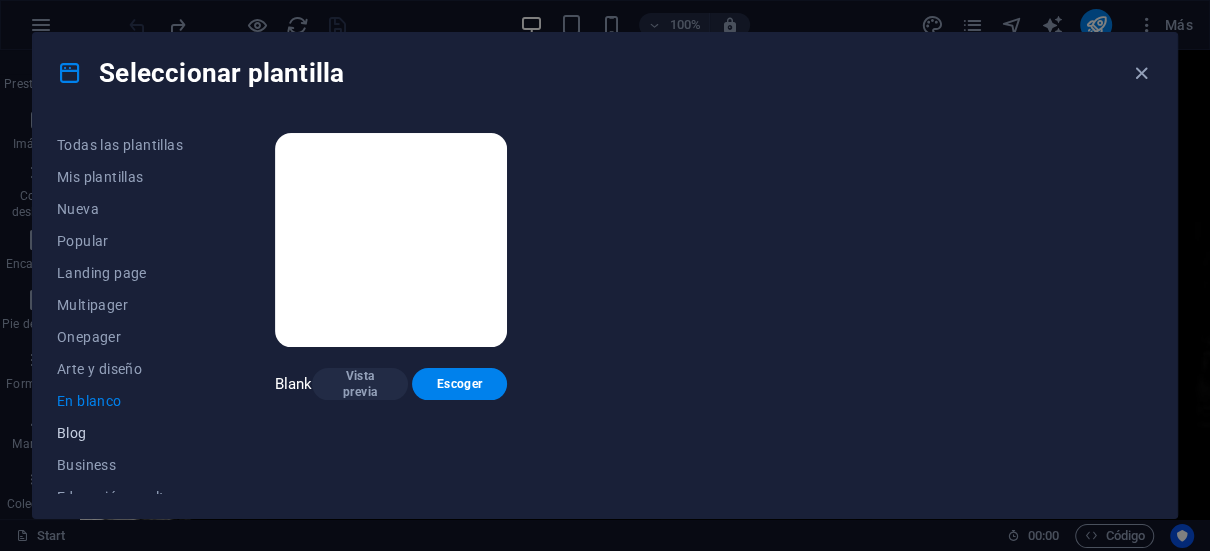 click on "Blog" at bounding box center [122, 433] 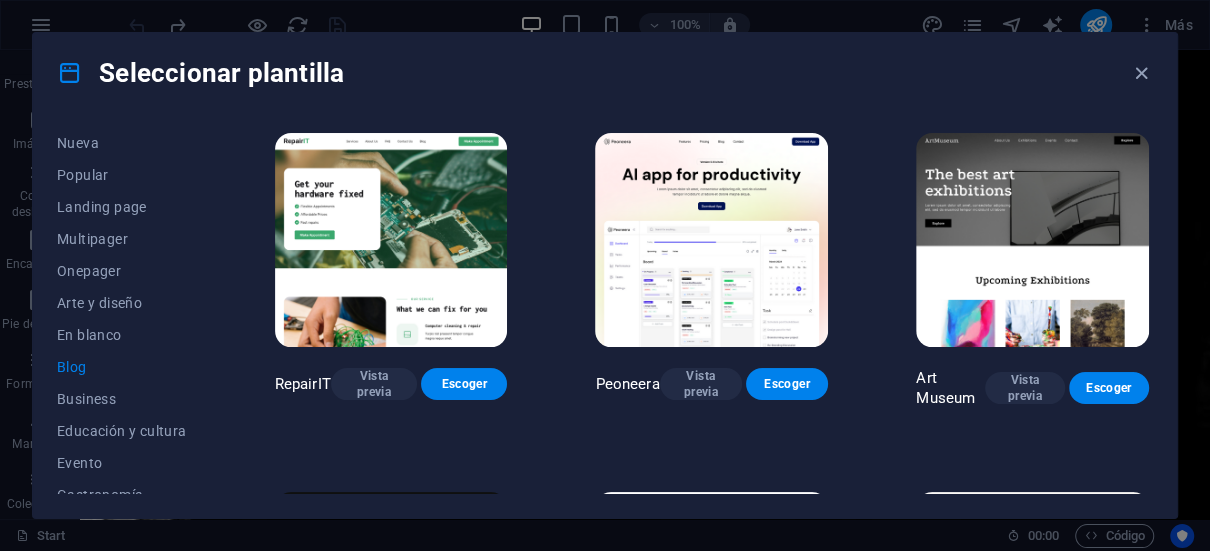 scroll, scrollTop: 300, scrollLeft: 0, axis: vertical 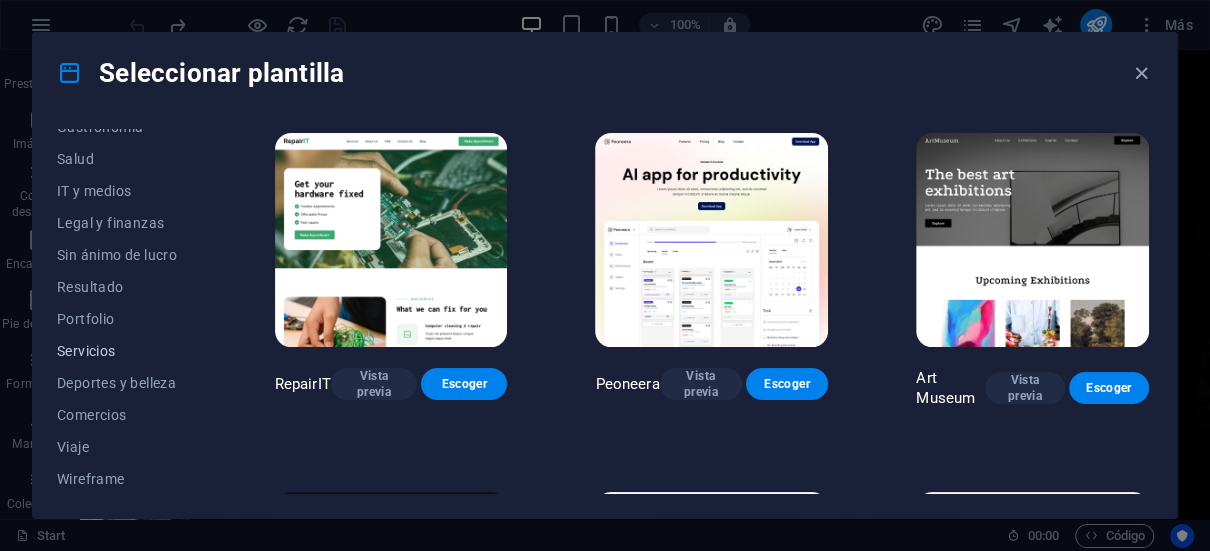 drag, startPoint x: 92, startPoint y: 314, endPoint x: 124, endPoint y: 340, distance: 41.231056 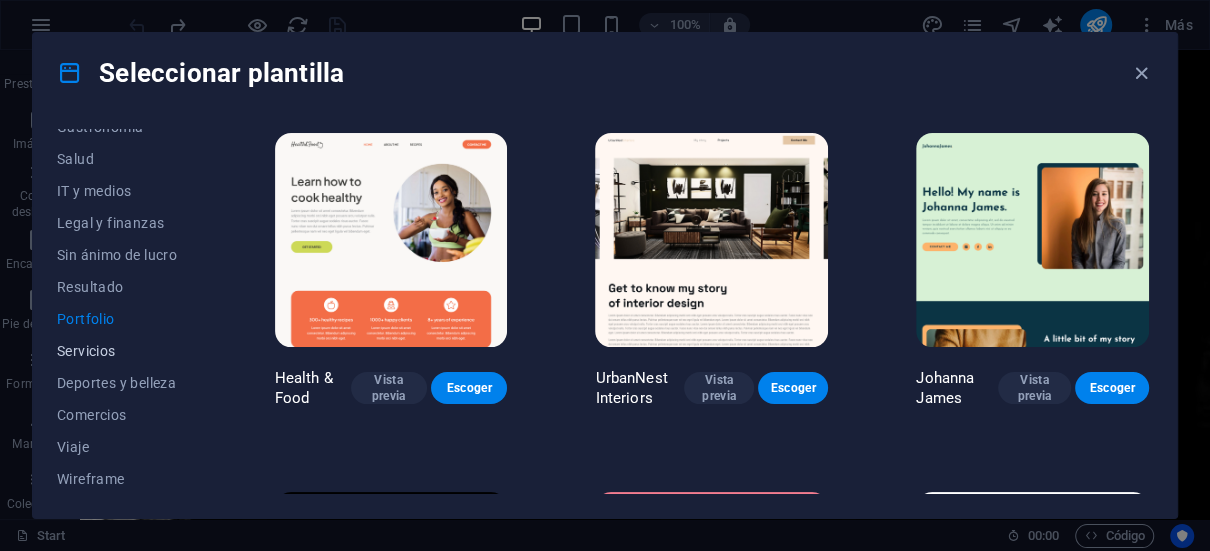 drag, startPoint x: 89, startPoint y: 352, endPoint x: 121, endPoint y: 363, distance: 33.83785 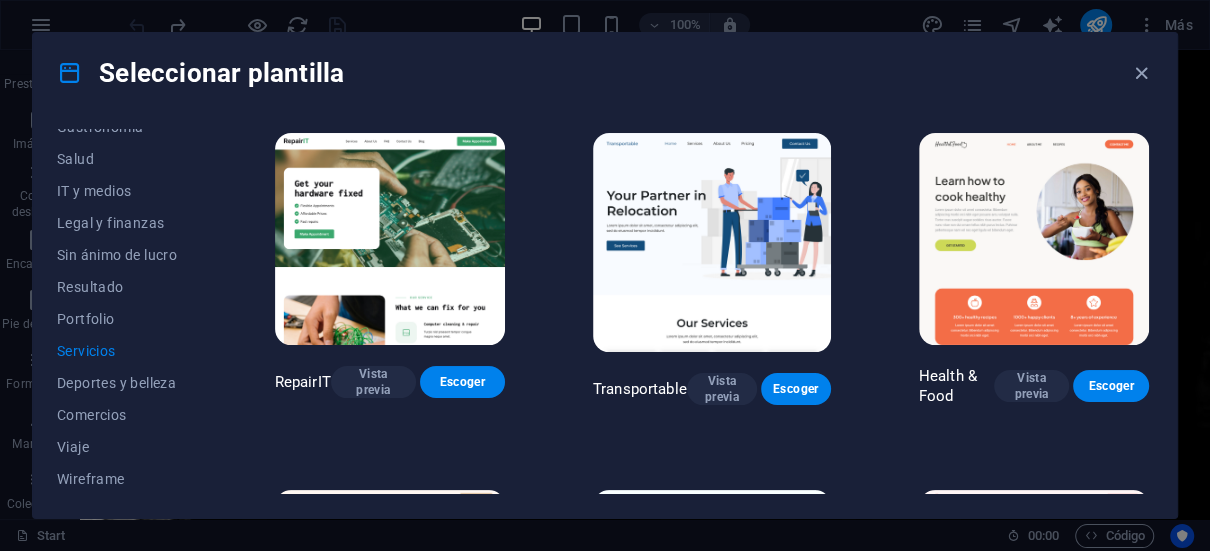 click at bounding box center [712, 242] 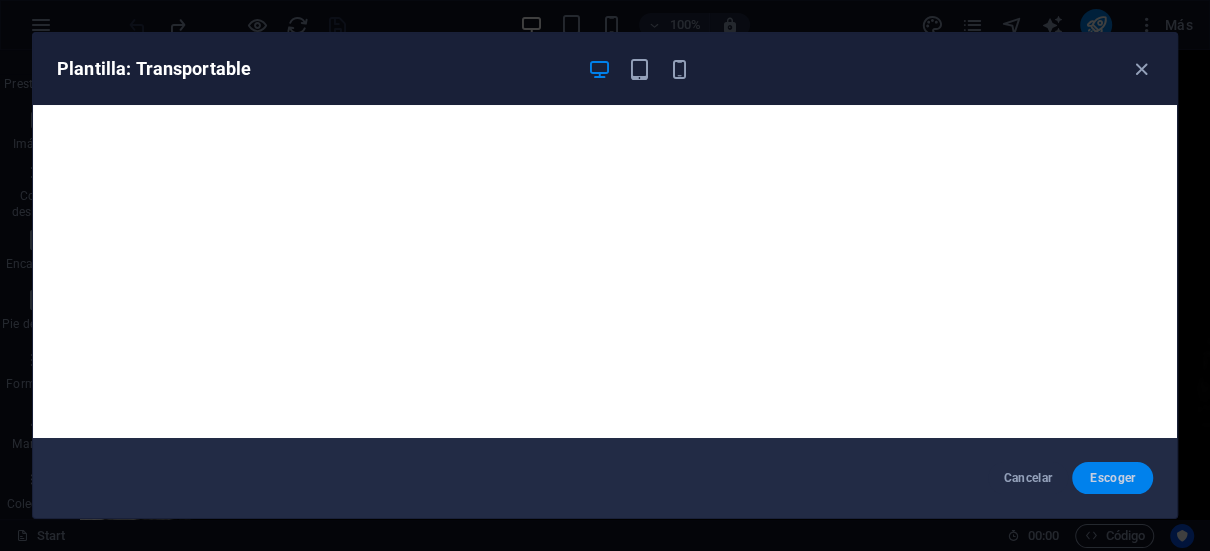 drag, startPoint x: 1105, startPoint y: 477, endPoint x: 1075, endPoint y: 477, distance: 30 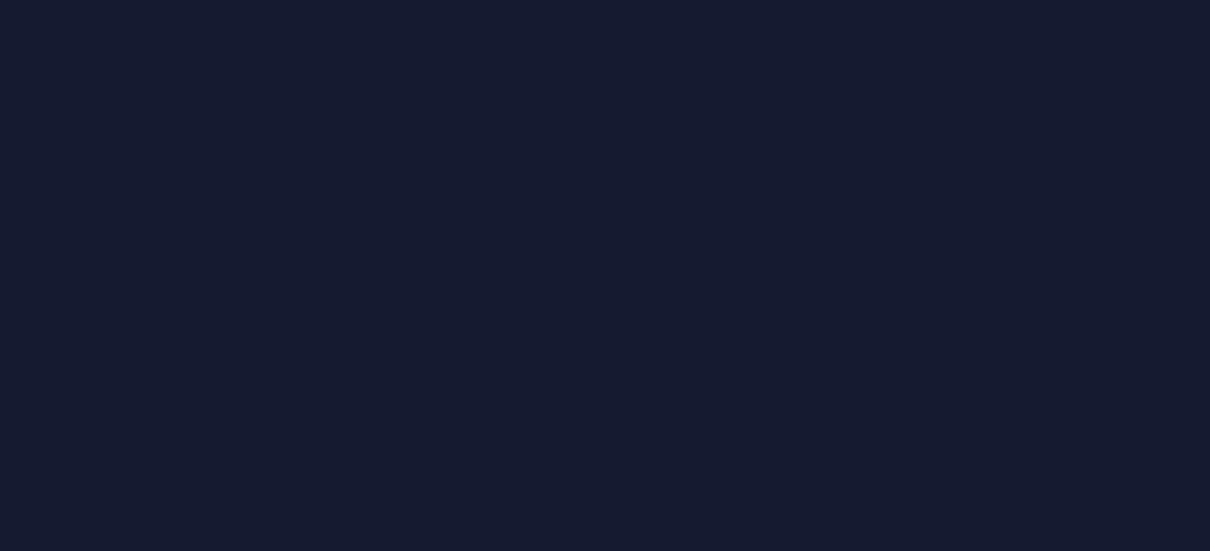 scroll, scrollTop: 0, scrollLeft: 0, axis: both 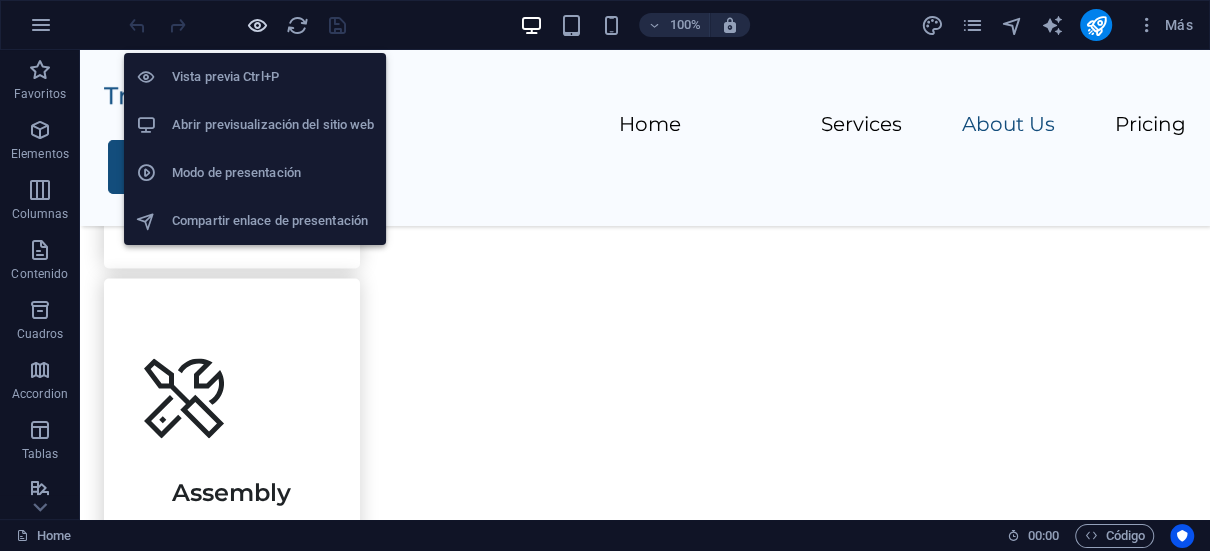 click at bounding box center [257, 25] 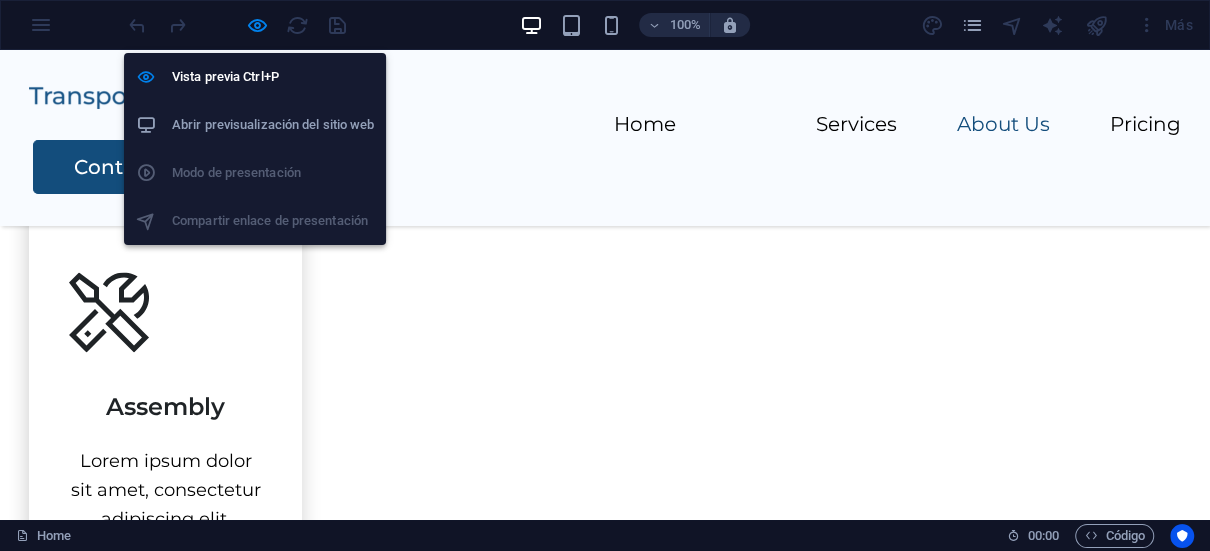 click on "Abrir previsualización del sitio web" at bounding box center (273, 125) 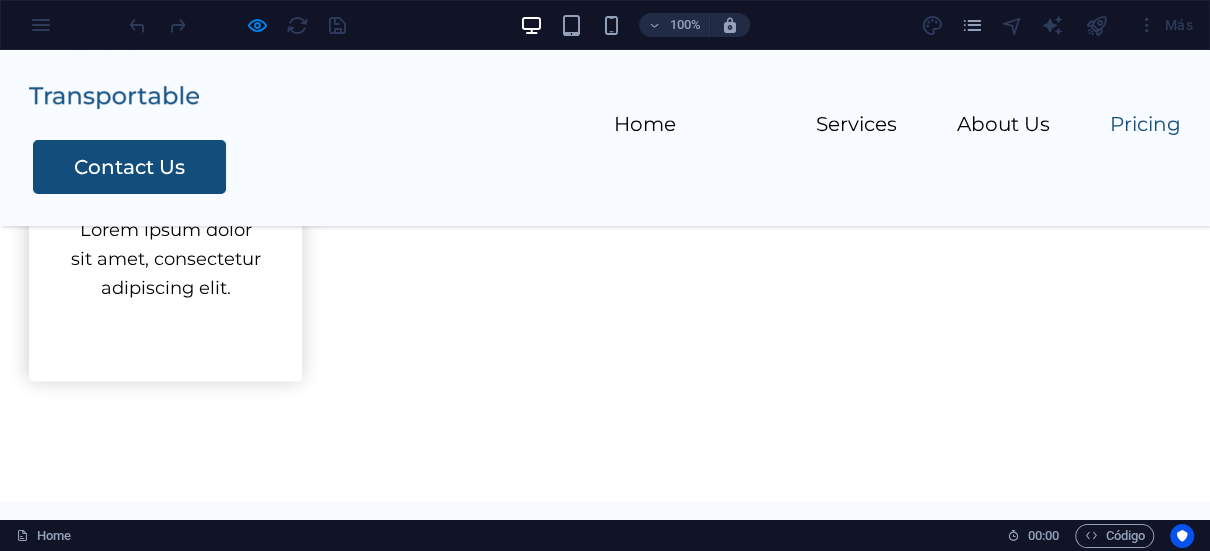 scroll, scrollTop: 2400, scrollLeft: 0, axis: vertical 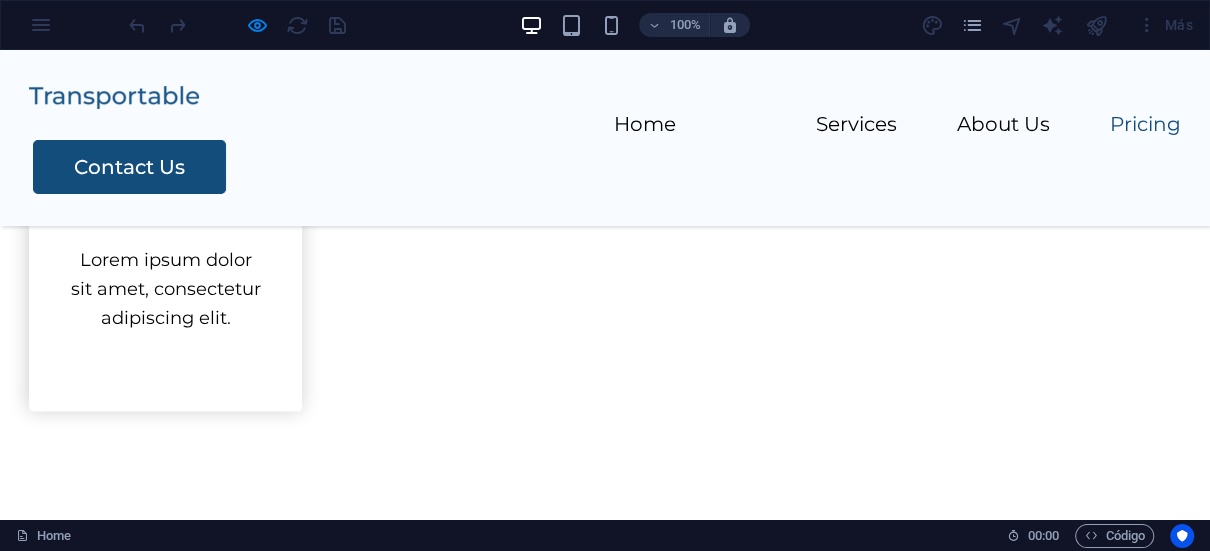 click at bounding box center (237, 25) 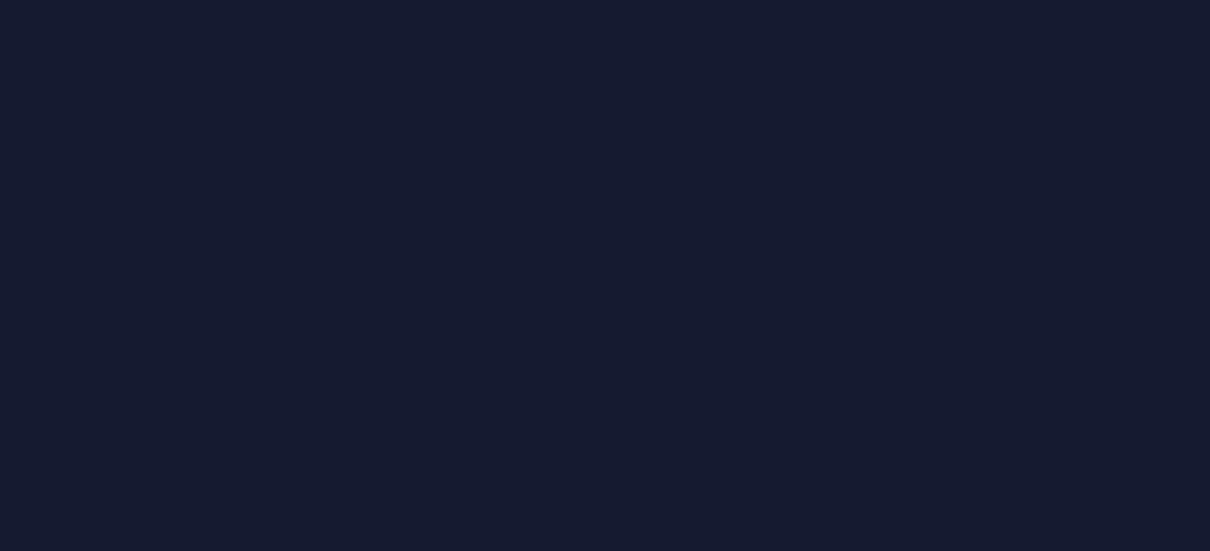 scroll, scrollTop: 0, scrollLeft: 0, axis: both 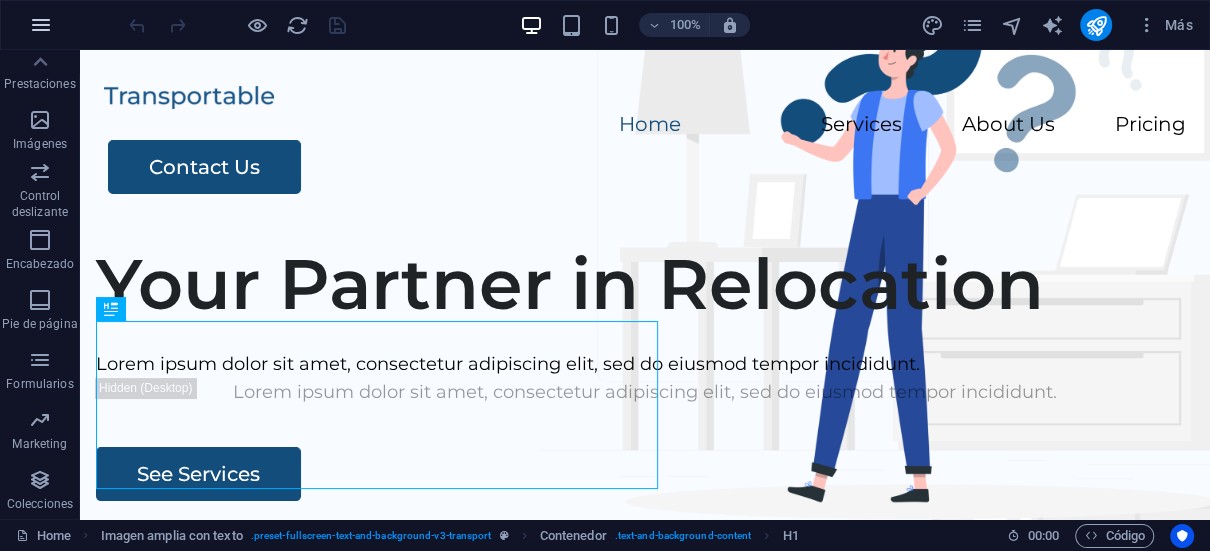 click at bounding box center [41, 25] 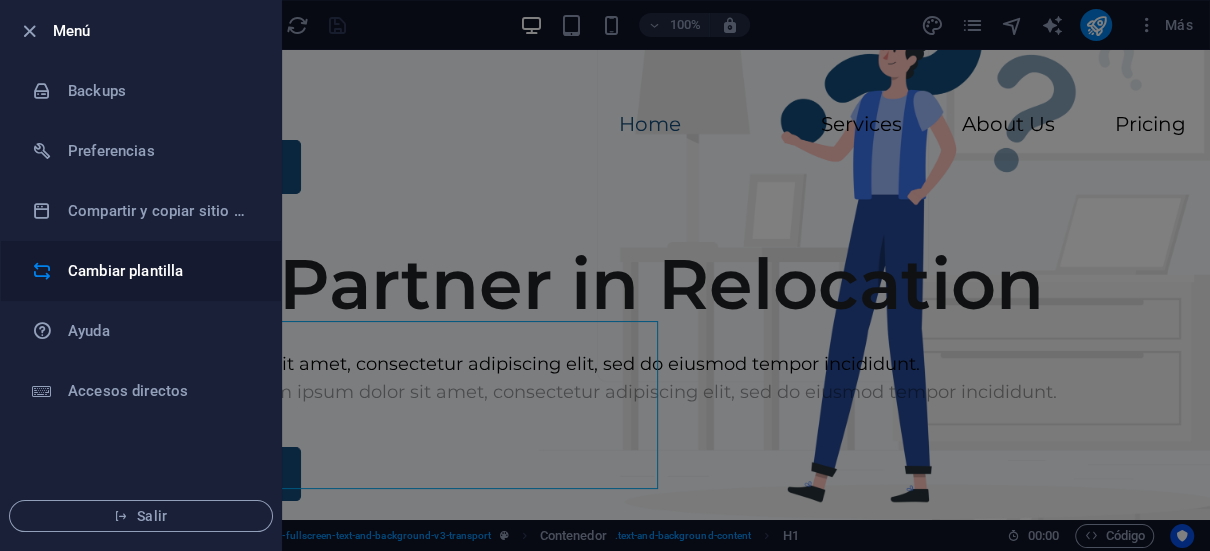 click on "Cambiar plantilla" at bounding box center [160, 271] 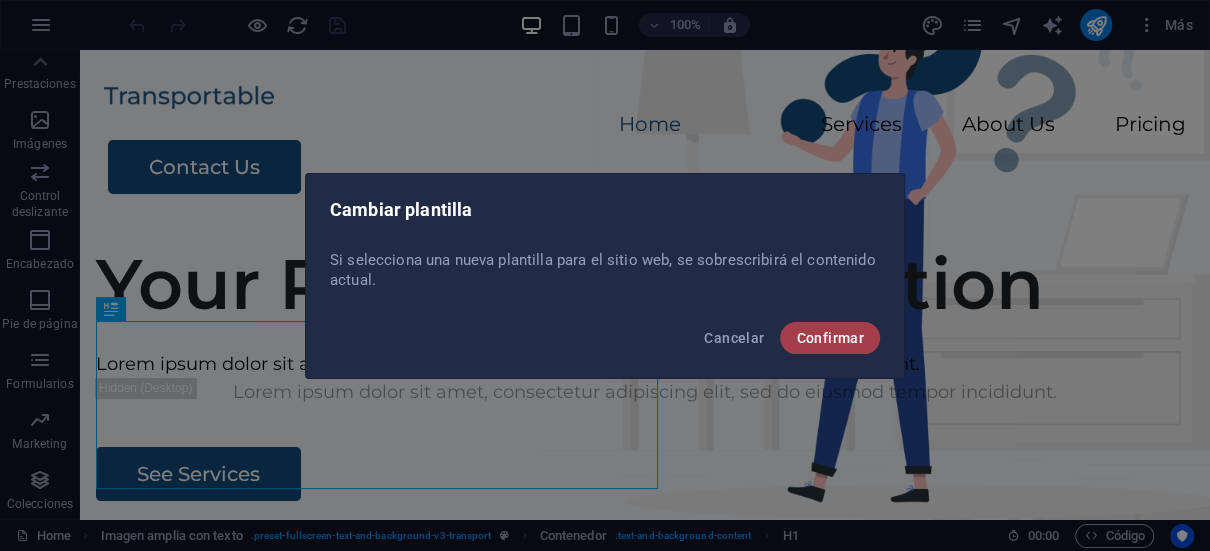 click on "Confirmar" at bounding box center [830, 338] 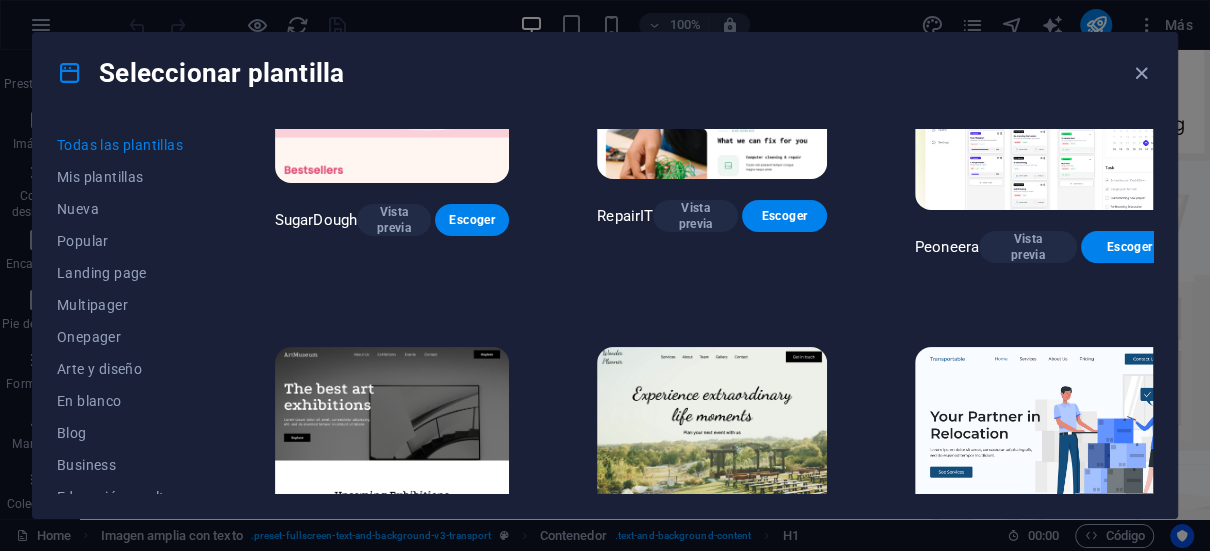 scroll, scrollTop: 400, scrollLeft: 0, axis: vertical 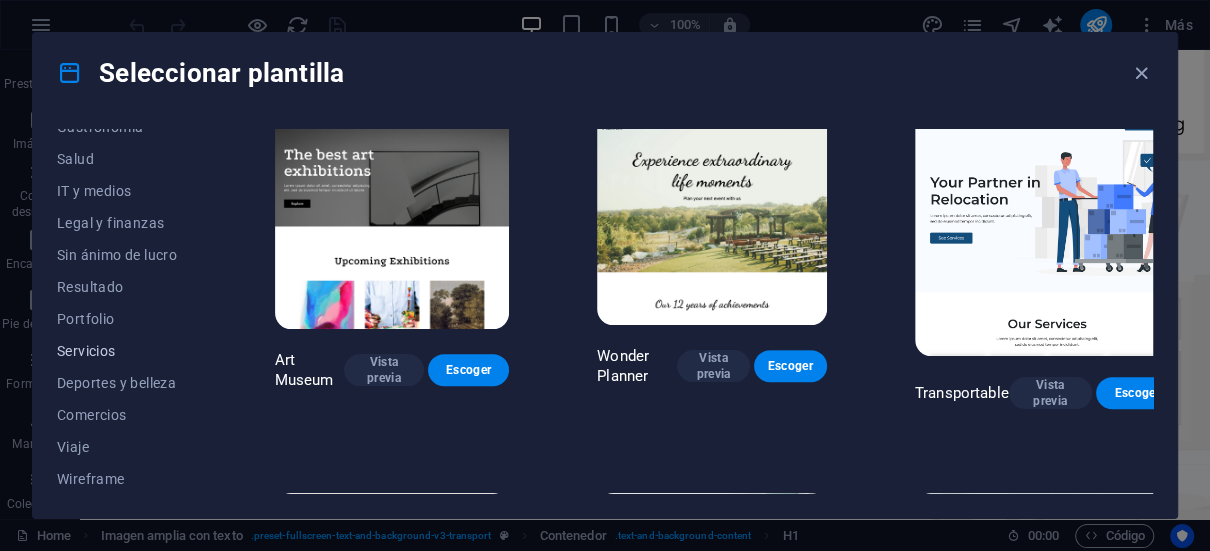 click on "Servicios" at bounding box center [122, 351] 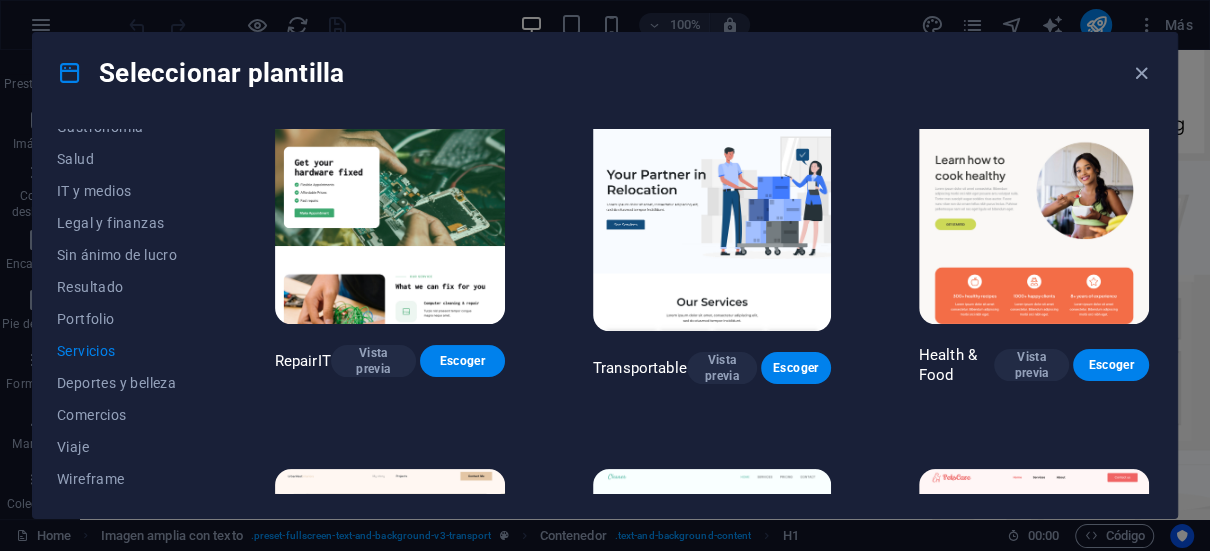 drag, startPoint x: 96, startPoint y: 348, endPoint x: 295, endPoint y: 381, distance: 201.71762 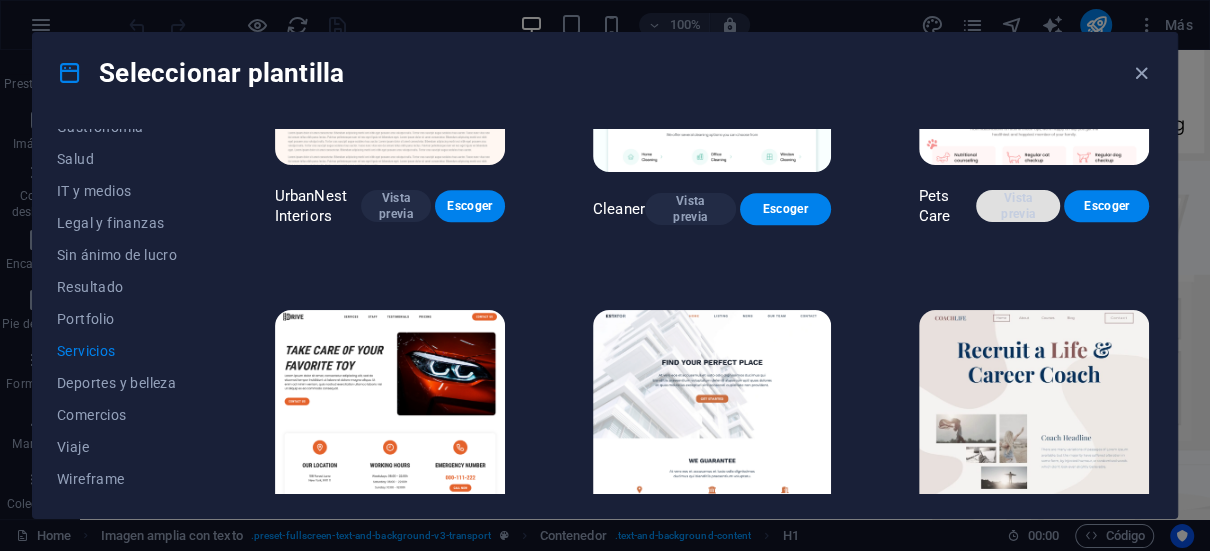 scroll, scrollTop: 721, scrollLeft: 0, axis: vertical 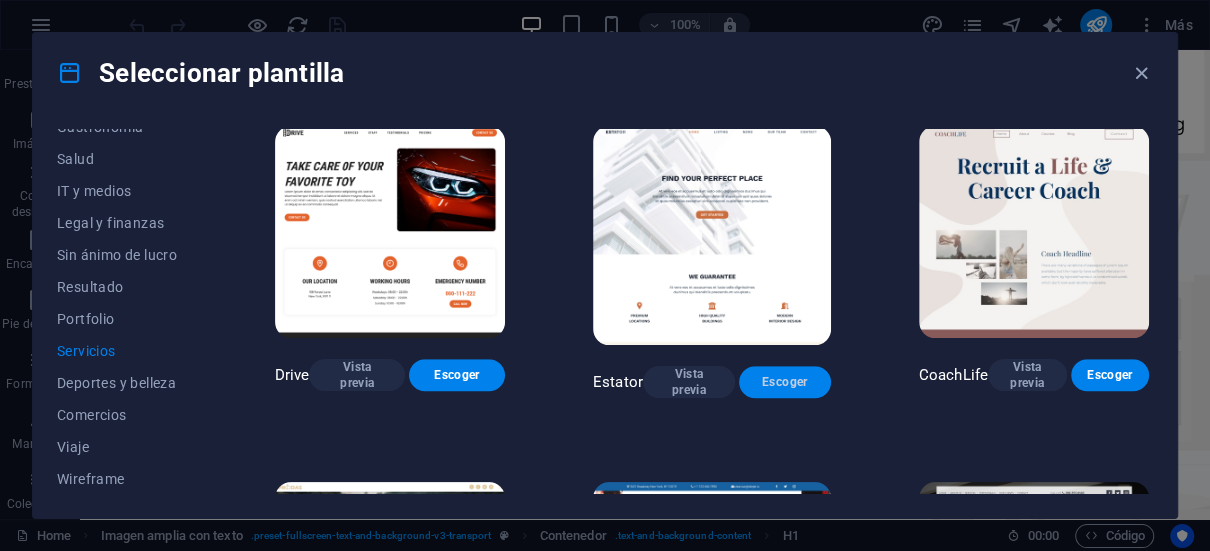 click on "Escoger" at bounding box center (785, 382) 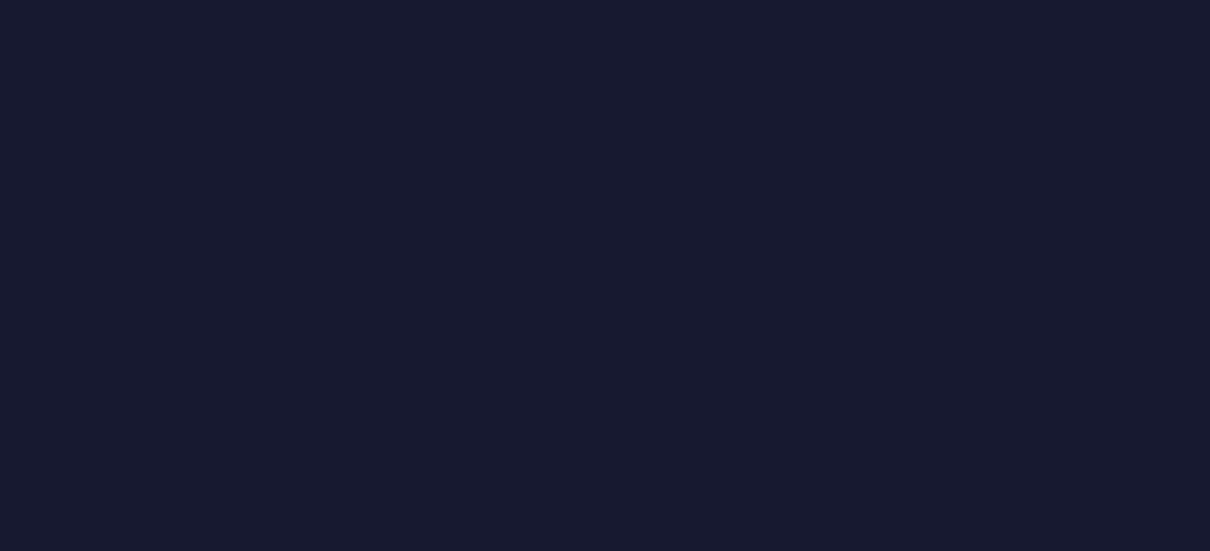 scroll, scrollTop: 0, scrollLeft: 0, axis: both 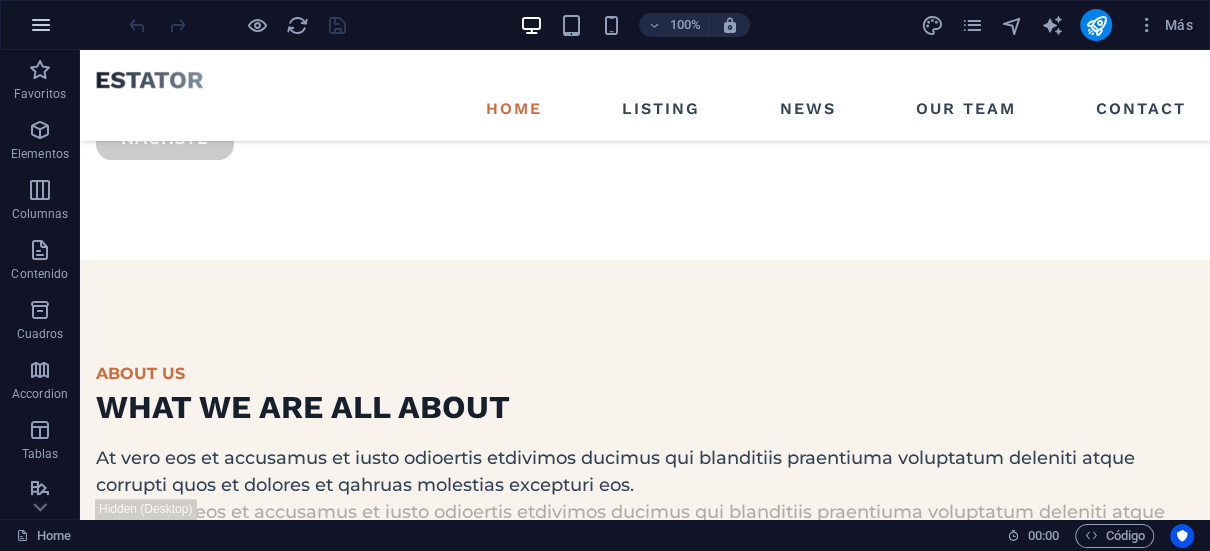 click at bounding box center [41, 25] 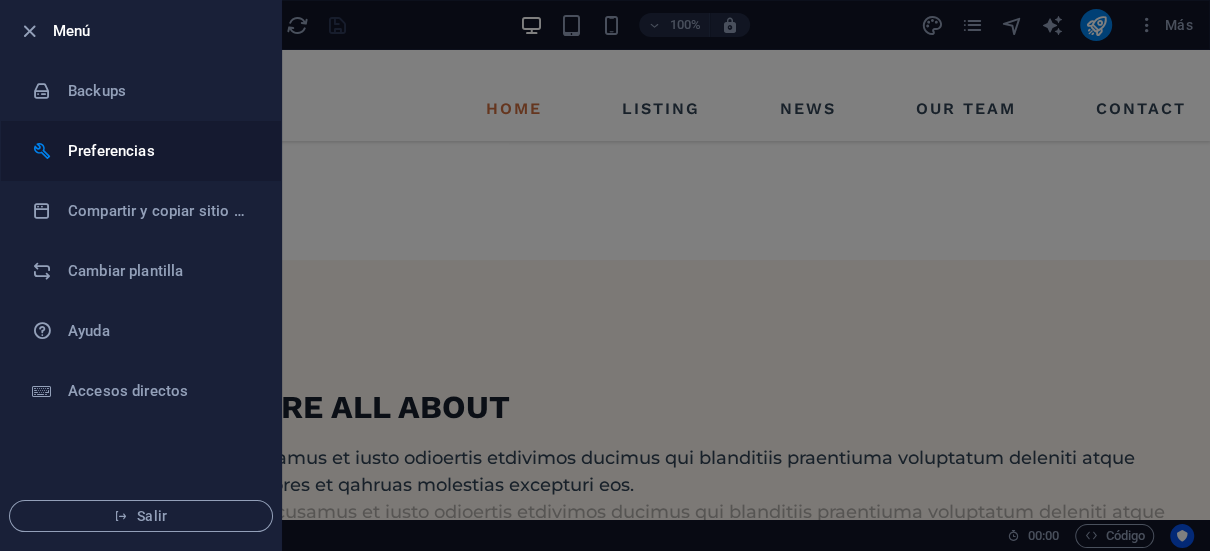 click on "Preferencias" at bounding box center (160, 151) 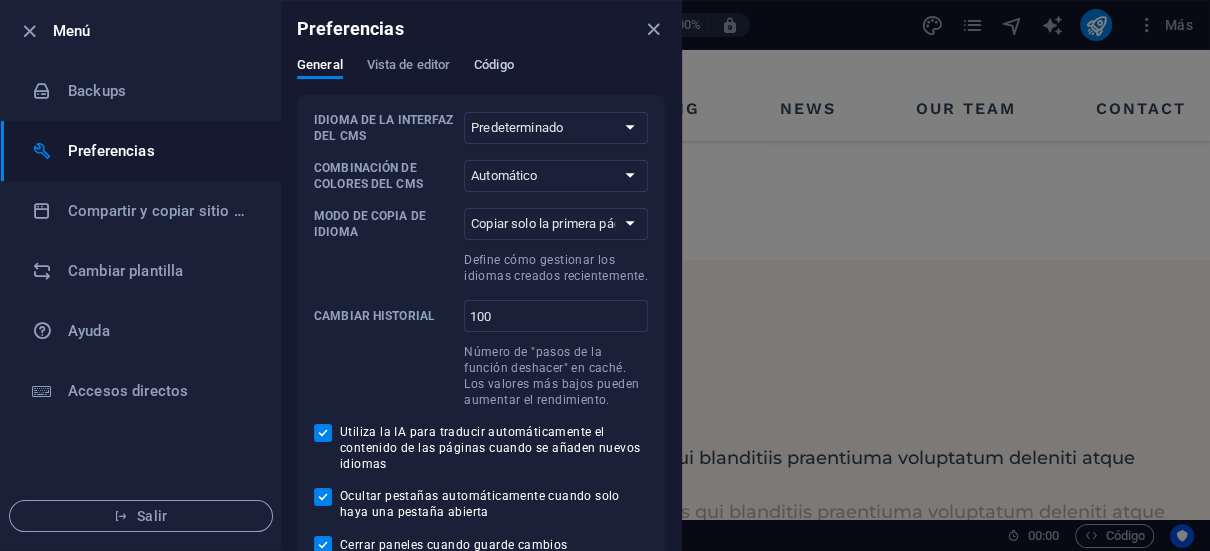 click on "Código" at bounding box center (494, 67) 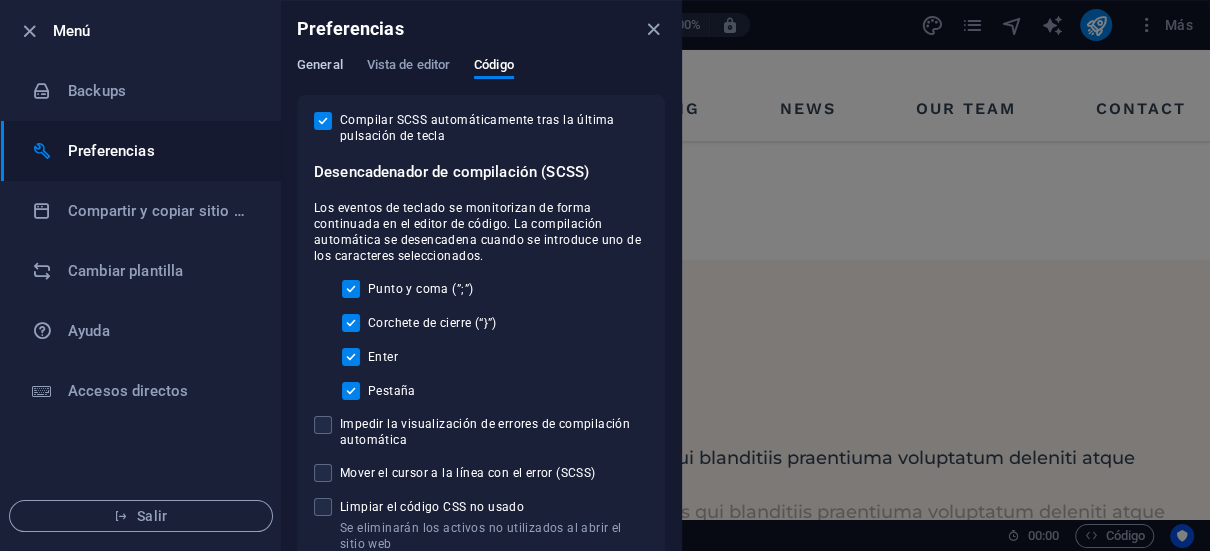 click on "General" at bounding box center [320, 67] 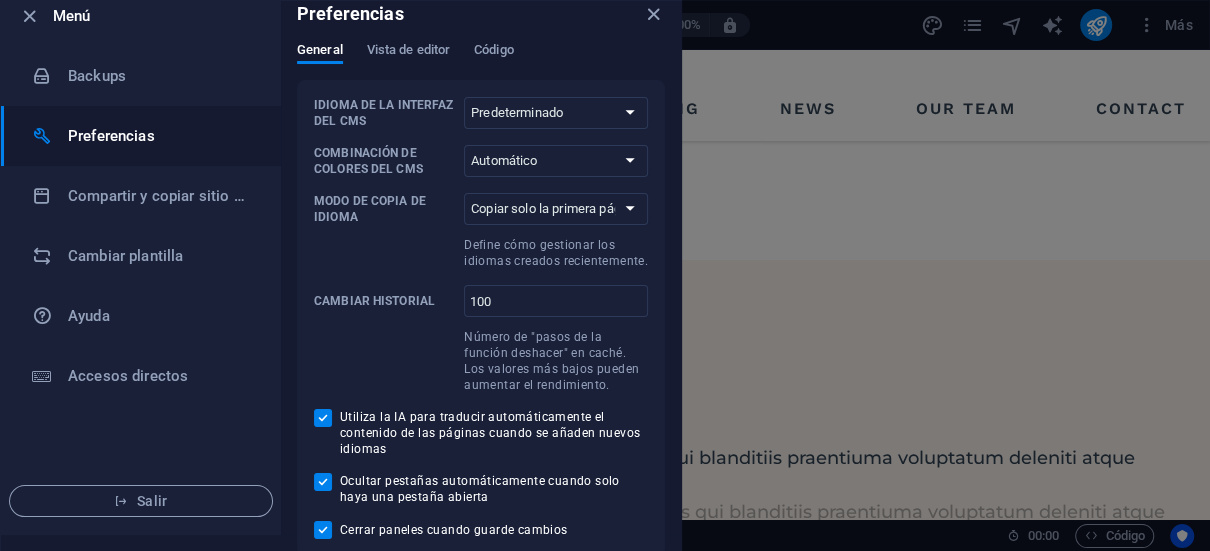 scroll, scrollTop: 20, scrollLeft: 0, axis: vertical 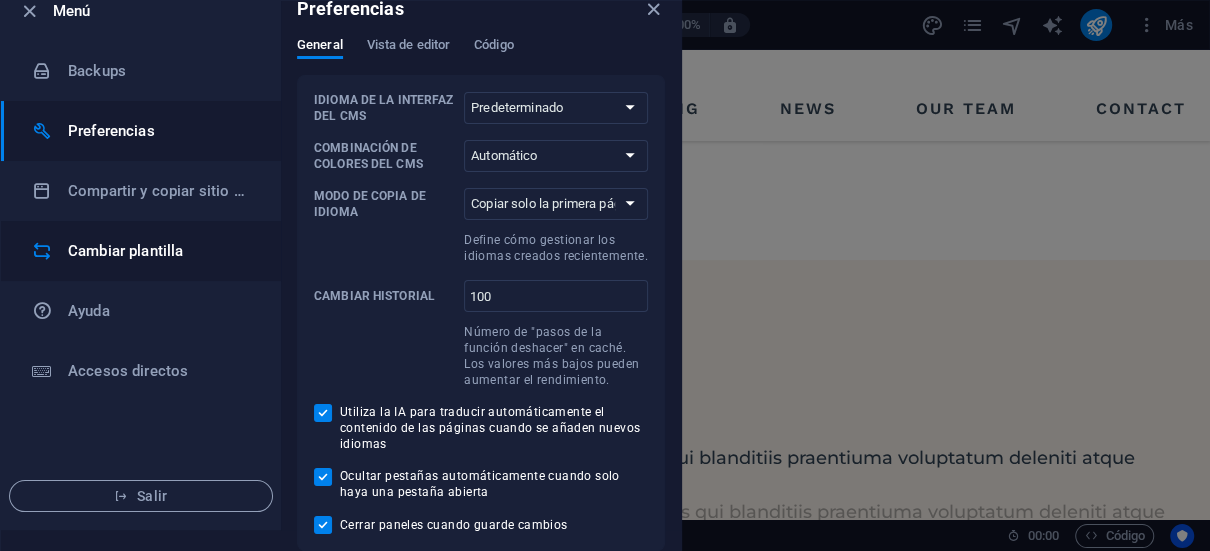 click on "Cambiar plantilla" at bounding box center [141, 251] 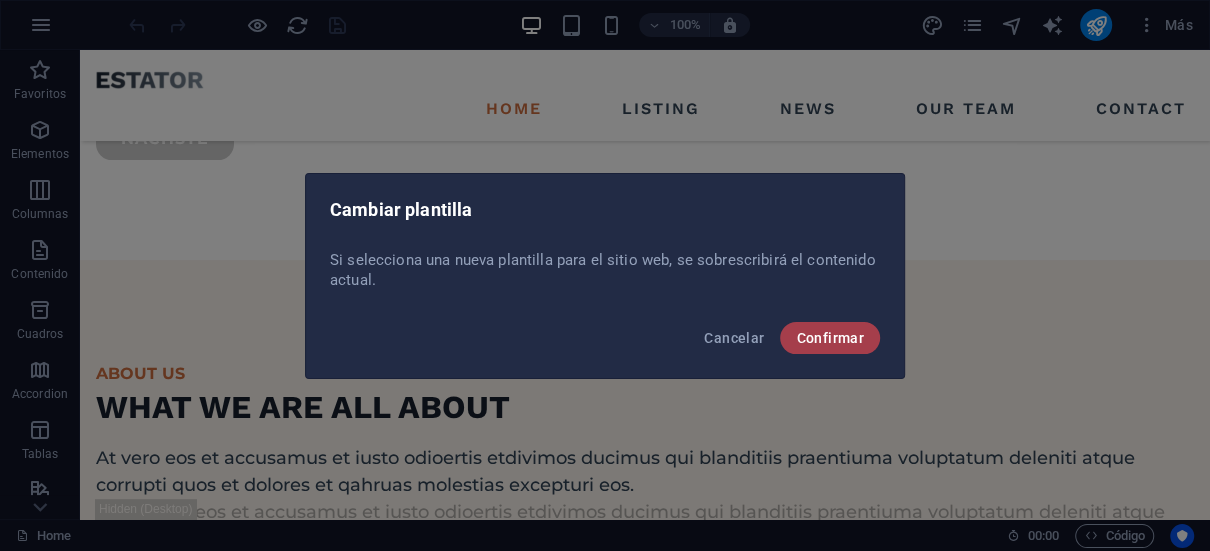 click on "Confirmar" at bounding box center (830, 338) 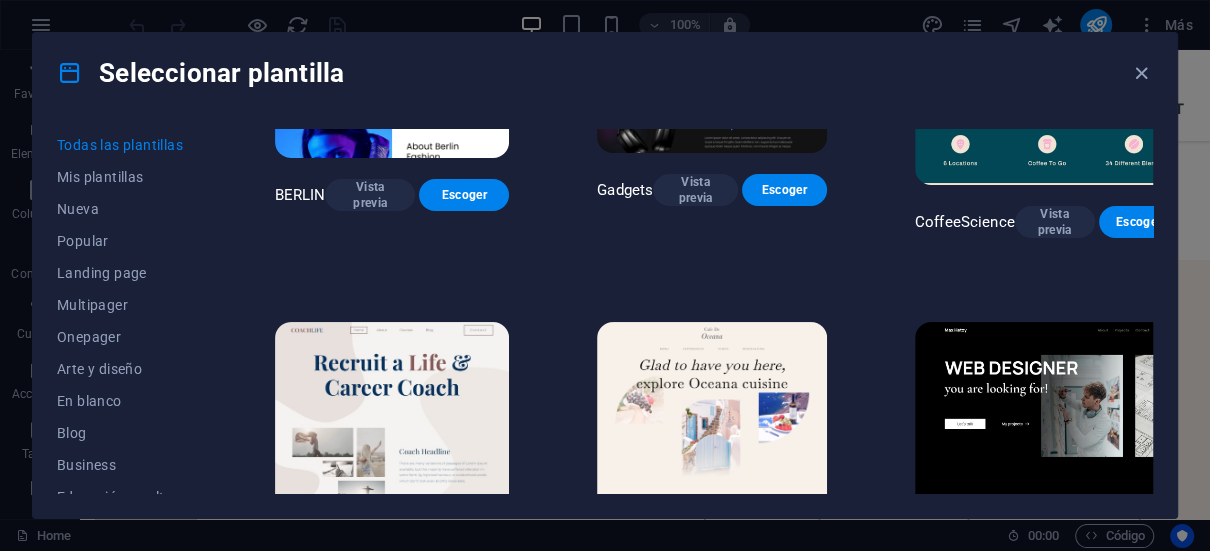 scroll, scrollTop: 4600, scrollLeft: 0, axis: vertical 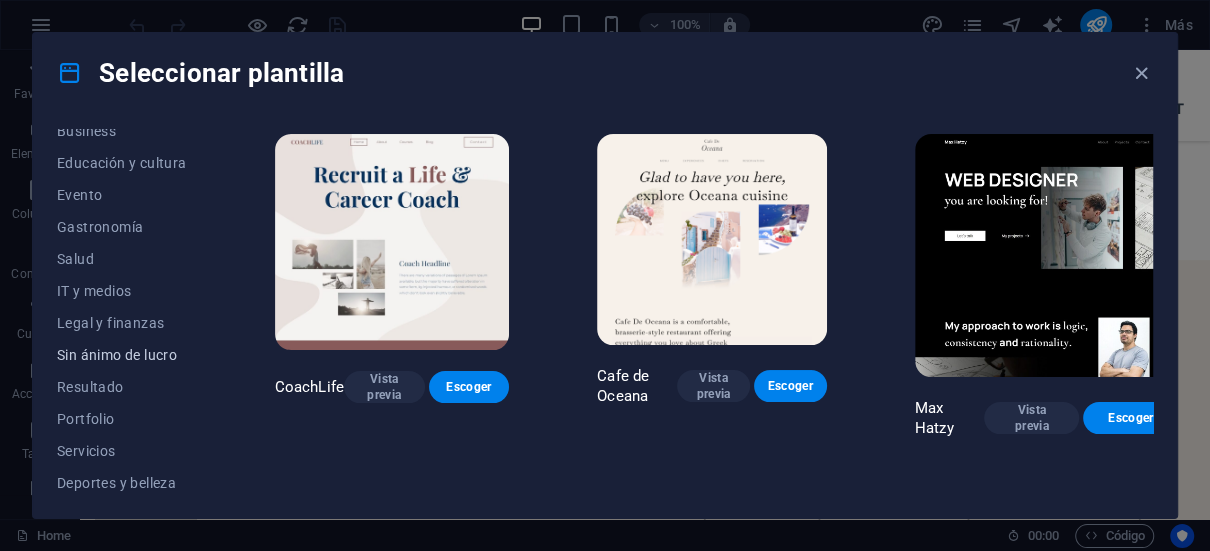 click on "Sin ánimo de lucro" at bounding box center [122, 355] 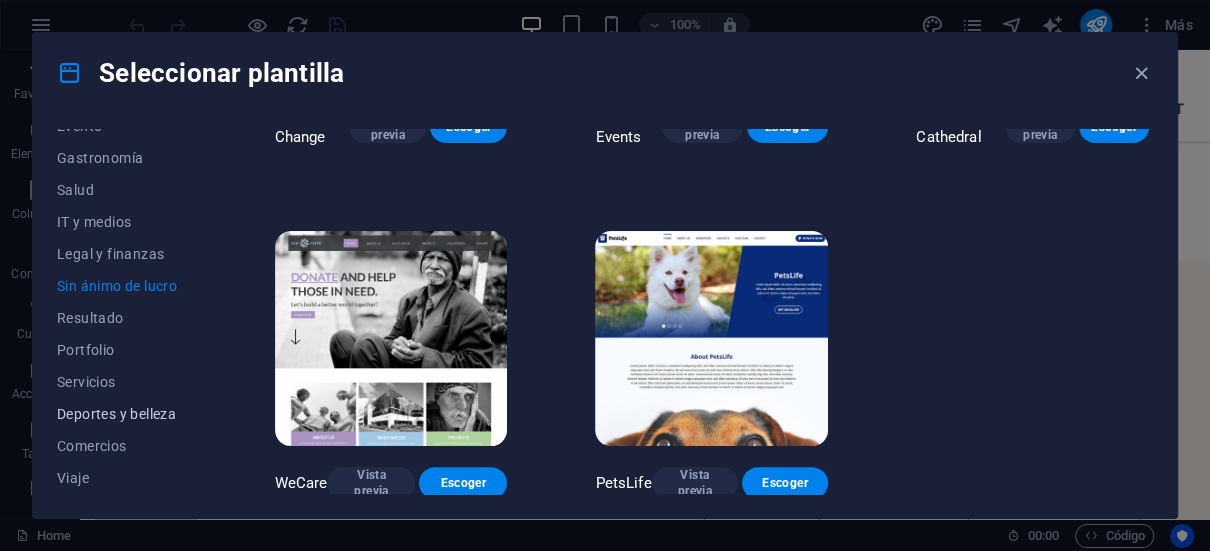scroll, scrollTop: 434, scrollLeft: 0, axis: vertical 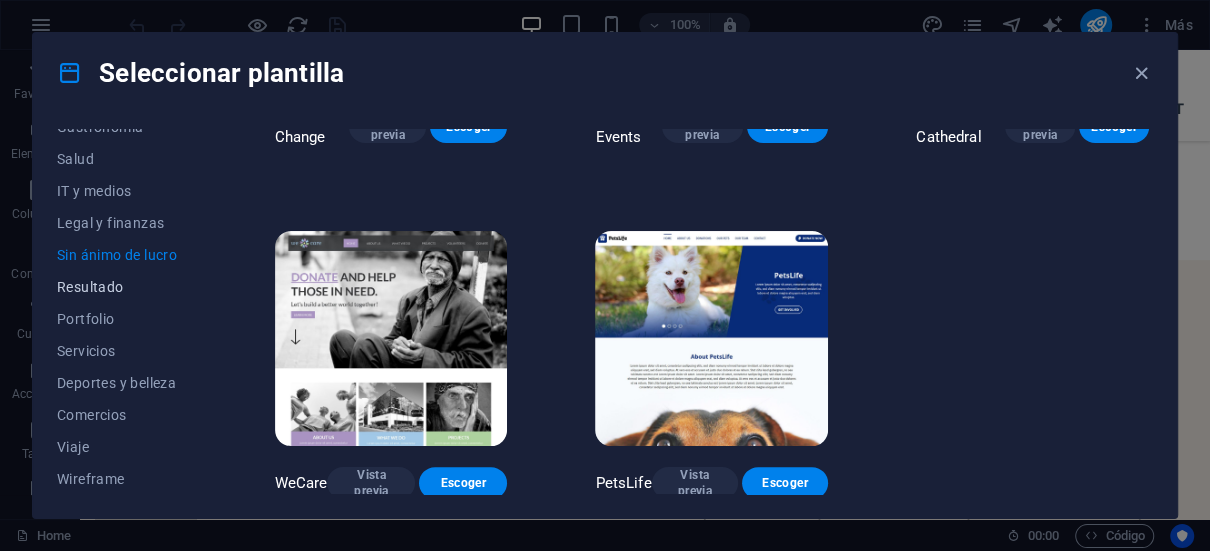 click on "Resultado" at bounding box center [122, 287] 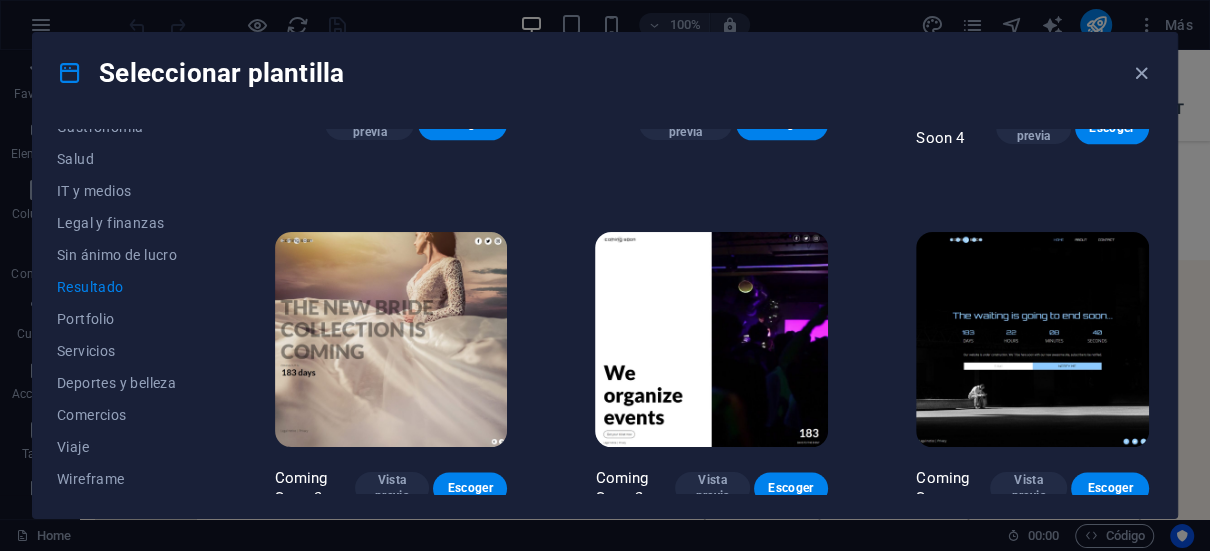 scroll, scrollTop: 1673, scrollLeft: 0, axis: vertical 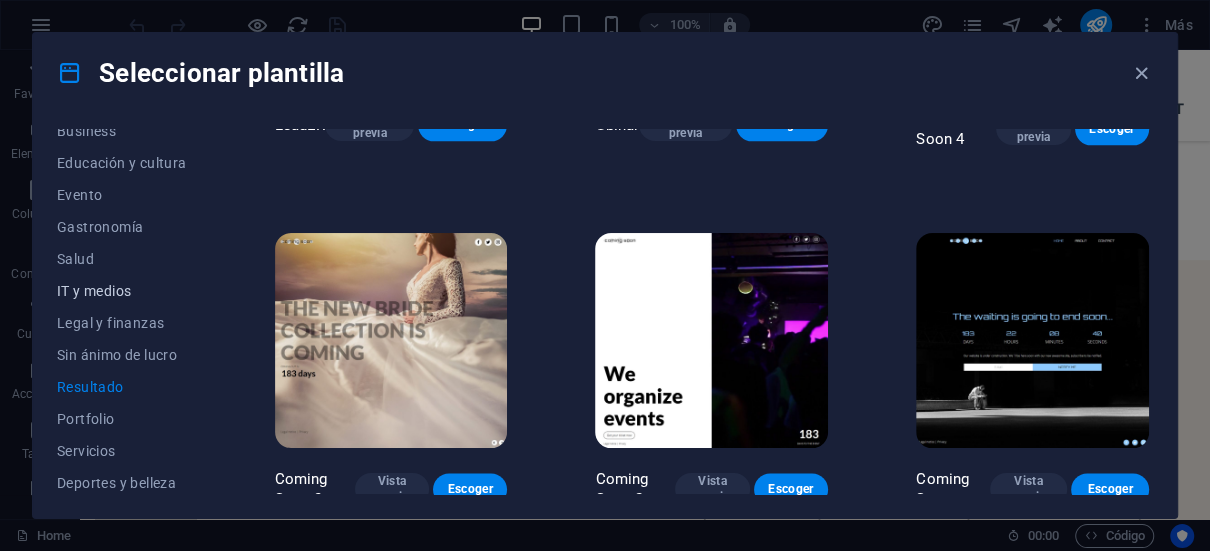 click on "IT y medios" at bounding box center [122, 291] 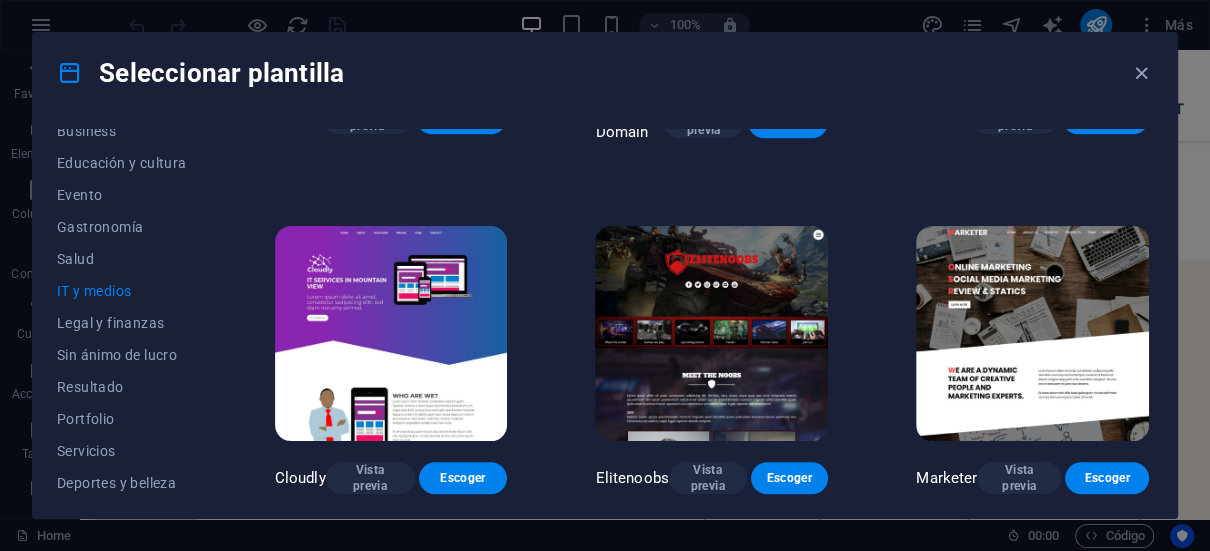 scroll, scrollTop: 975, scrollLeft: 0, axis: vertical 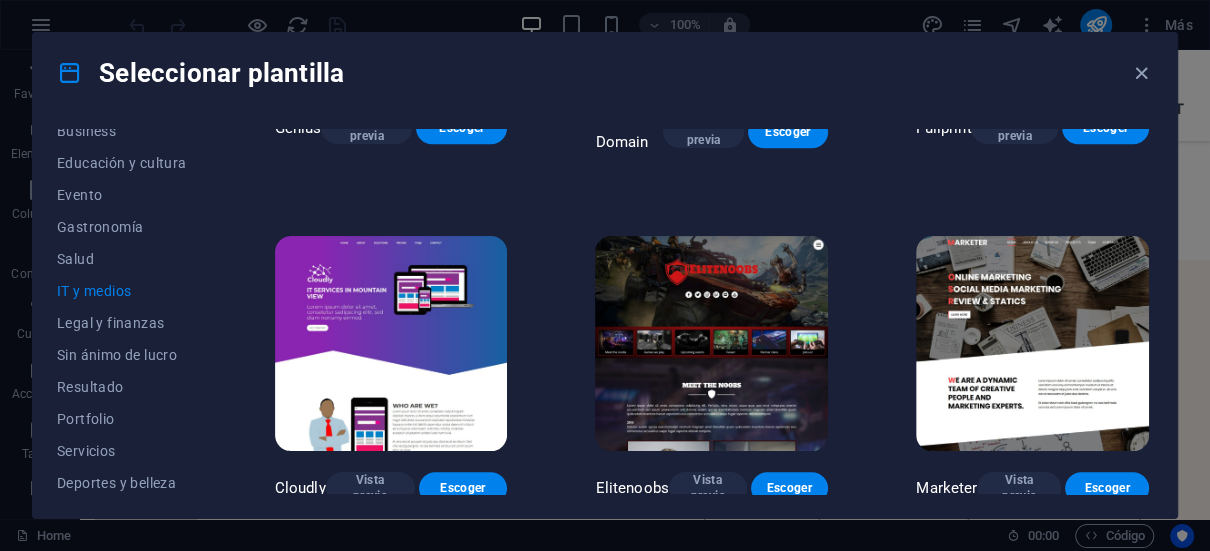 click at bounding box center (391, 343) 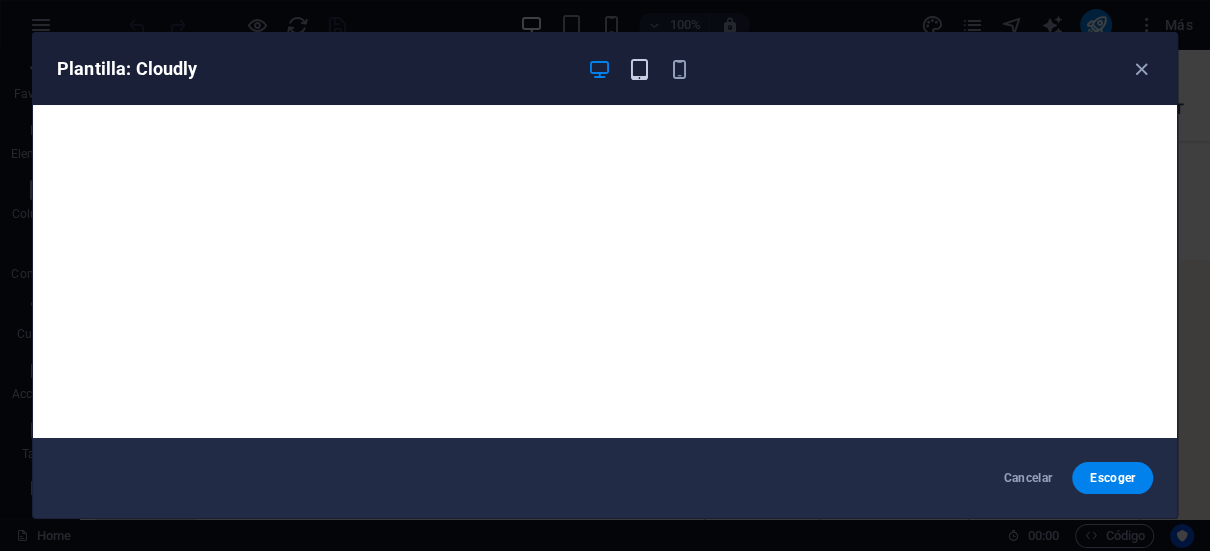 click at bounding box center (639, 69) 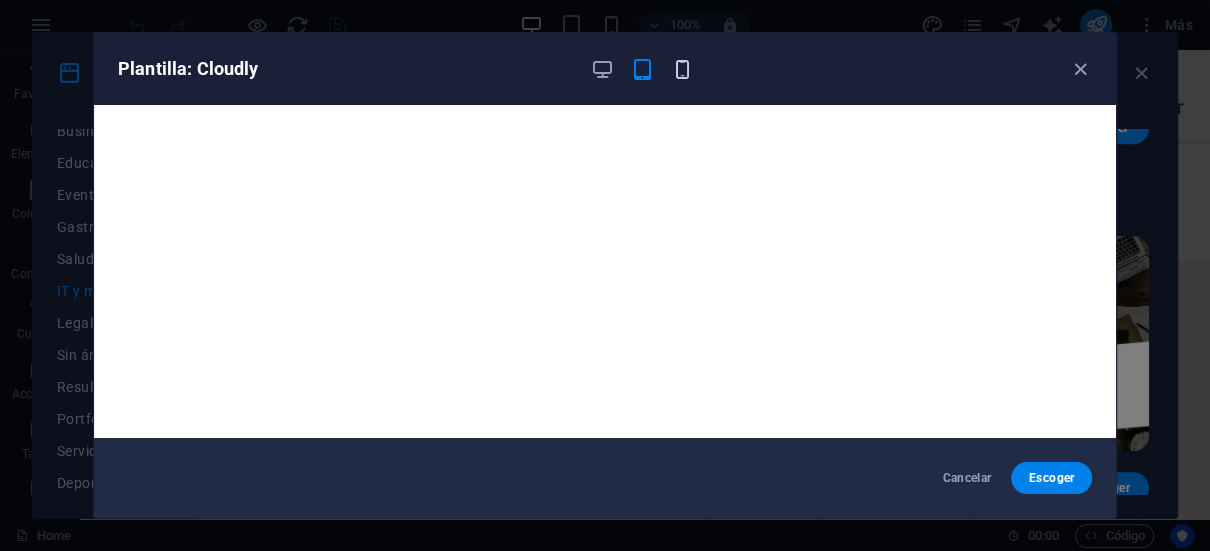 click at bounding box center (682, 69) 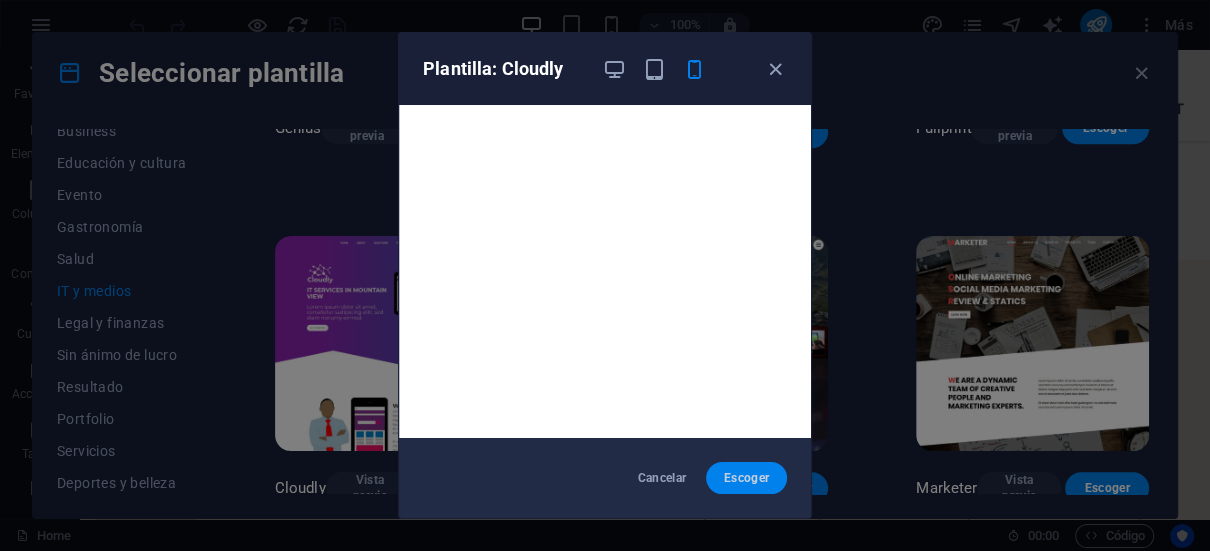 click on "Escoger" at bounding box center (746, 478) 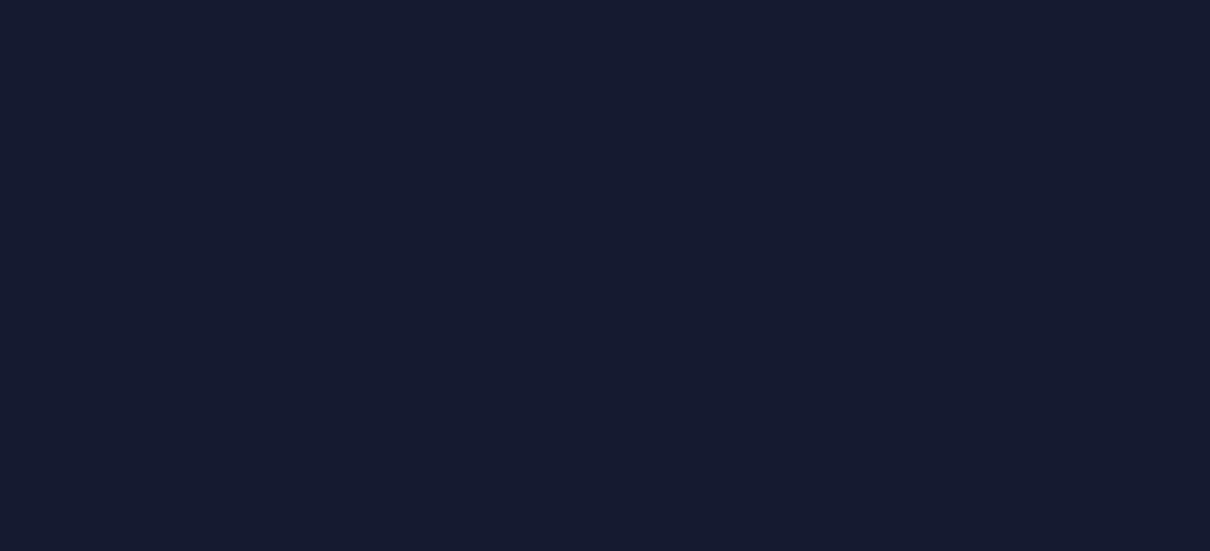 scroll, scrollTop: 0, scrollLeft: 0, axis: both 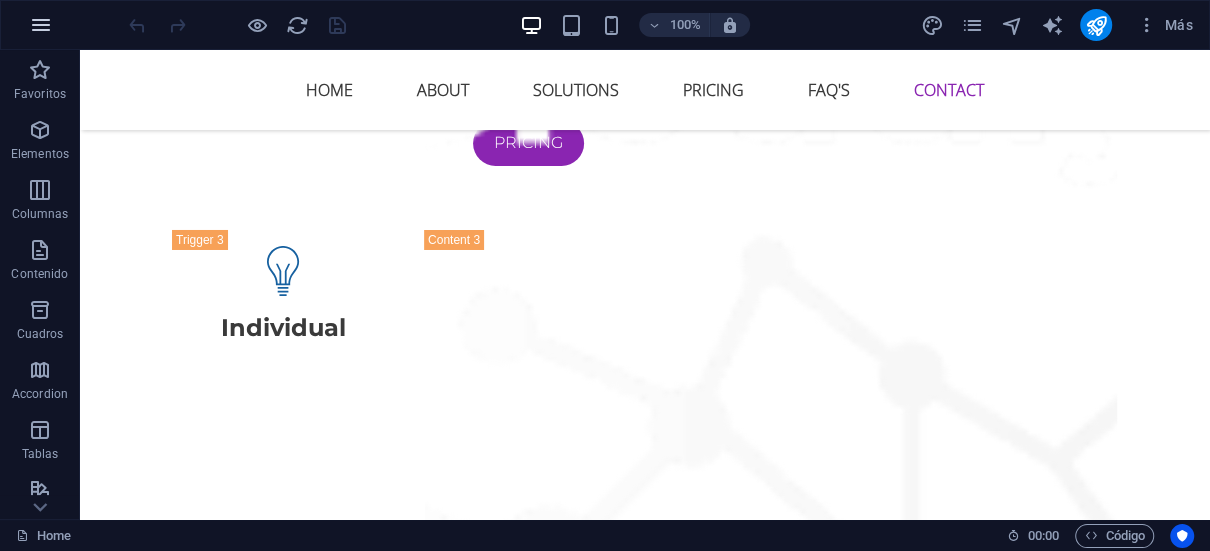 click at bounding box center (41, 25) 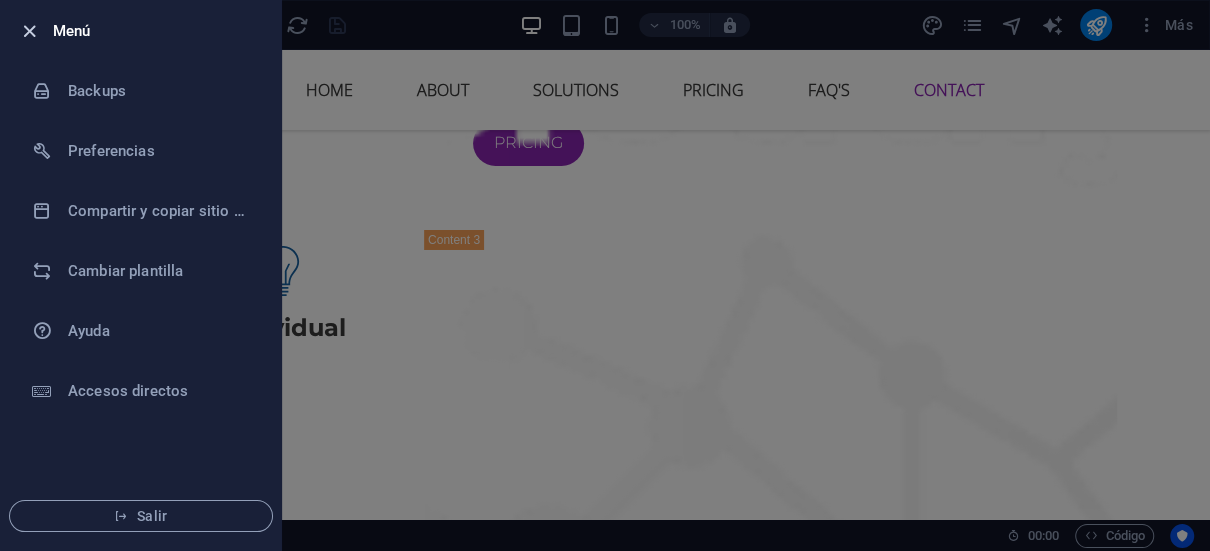 click at bounding box center [29, 31] 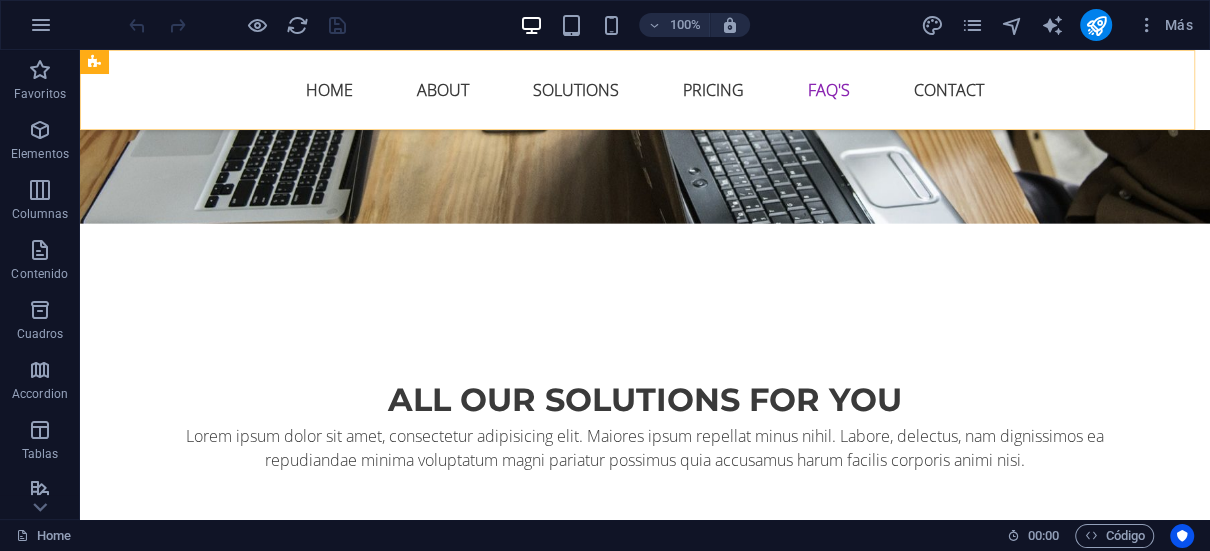 scroll, scrollTop: 6715, scrollLeft: 0, axis: vertical 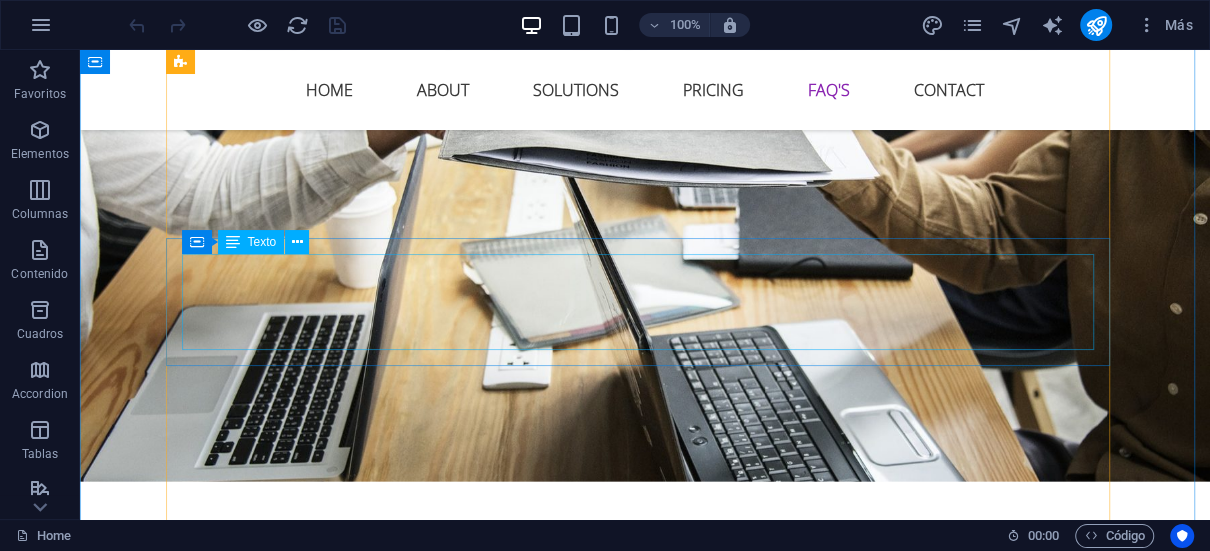 click on "Lorem ipsum dolor sit amet, consectetur adipisicing elit. Maiores ipsum repellat minus nihil. Labore, delectus, nam dignissimos ea repudiandae minima voluptatum magni pariatur possimus quia accusamus harum facilis corporis animi nisi. Enim, pariatur, impedit quia repellat harum ipsam laboriosam voluptas dicta illum nisi obcaecati reprehenderit quis placeat recusandae tenetur aperiam." at bounding box center [645, 6986] 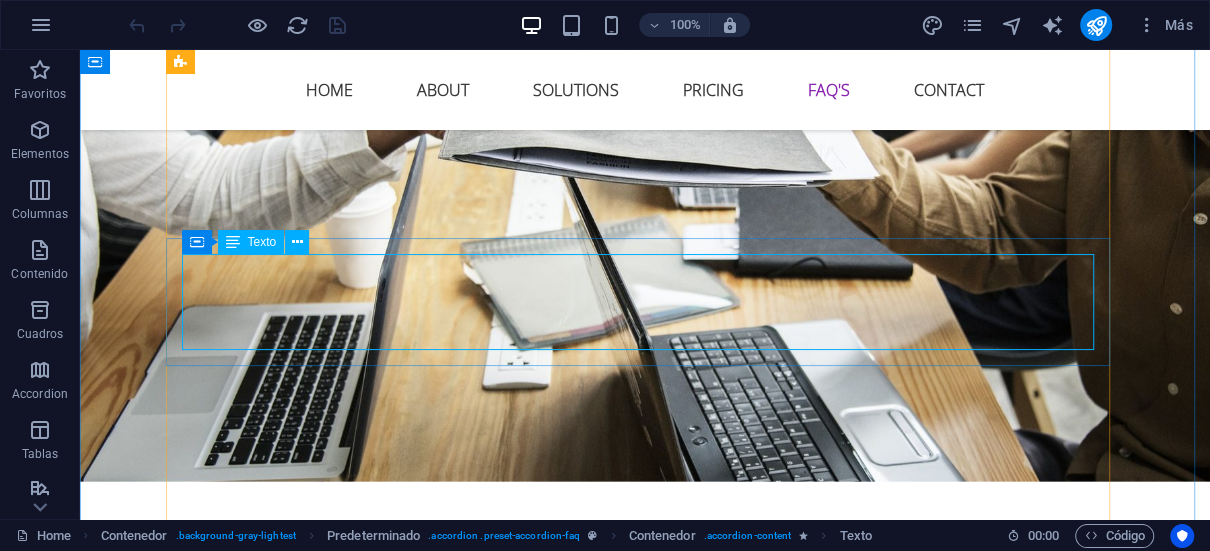 click on "Texto" at bounding box center (262, 242) 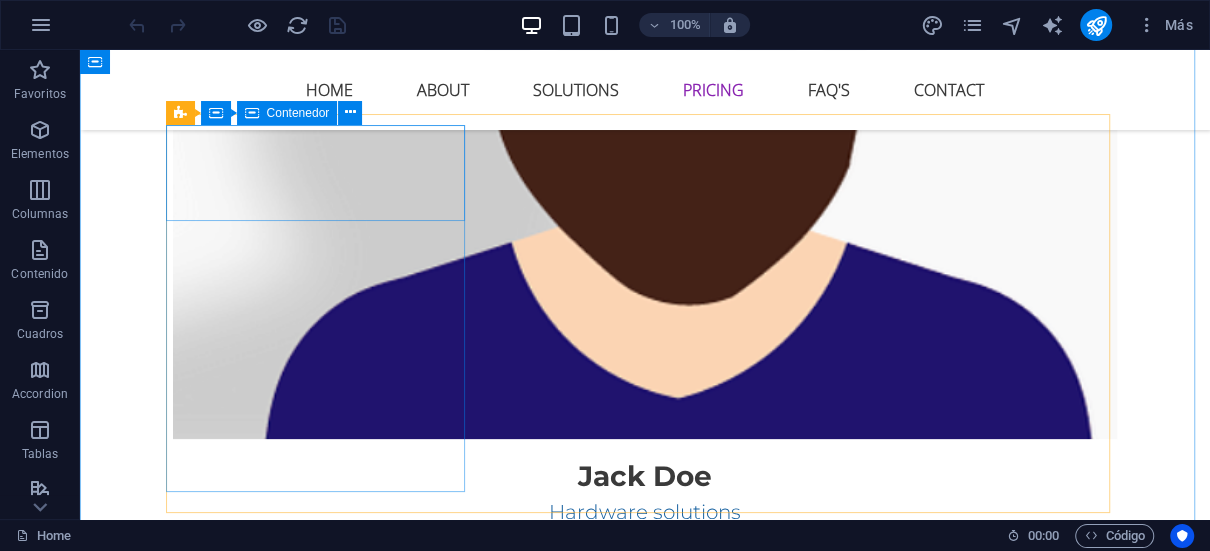 scroll, scrollTop: 4715, scrollLeft: 0, axis: vertical 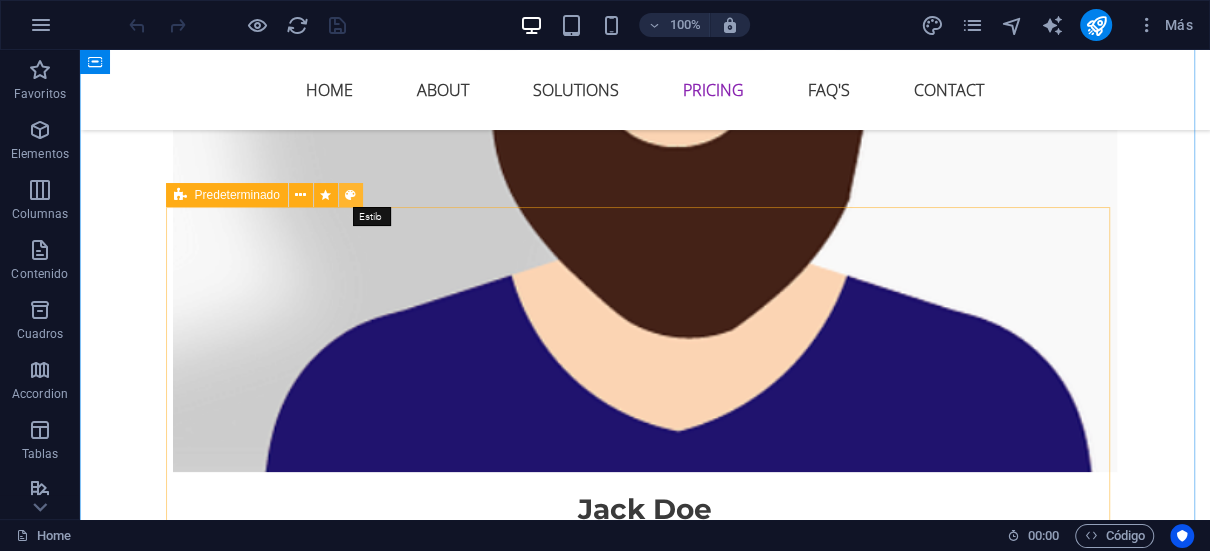 click at bounding box center (350, 195) 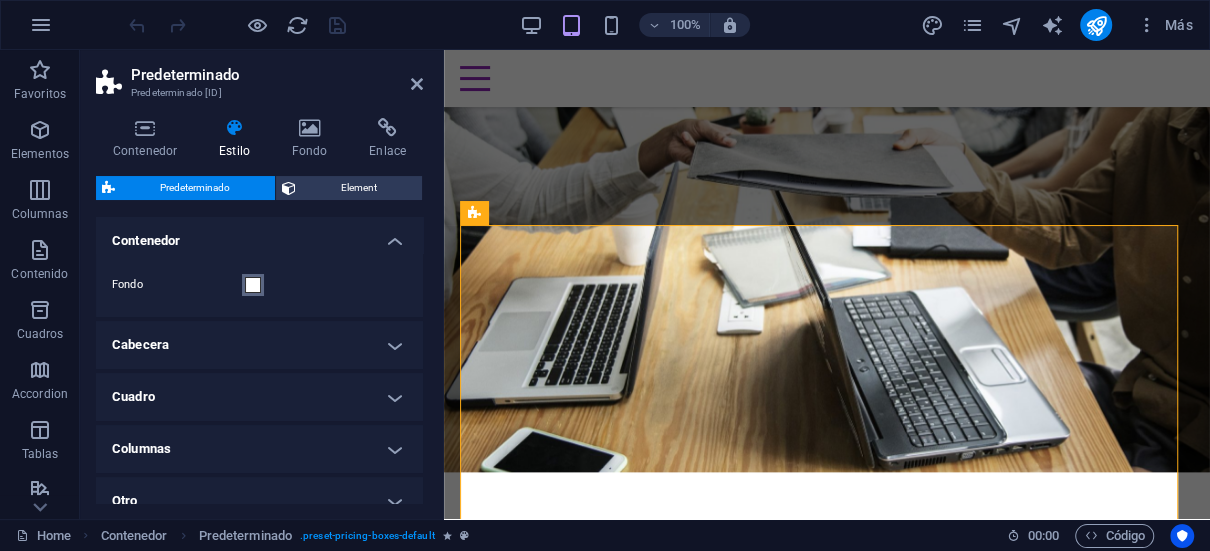 click at bounding box center (253, 285) 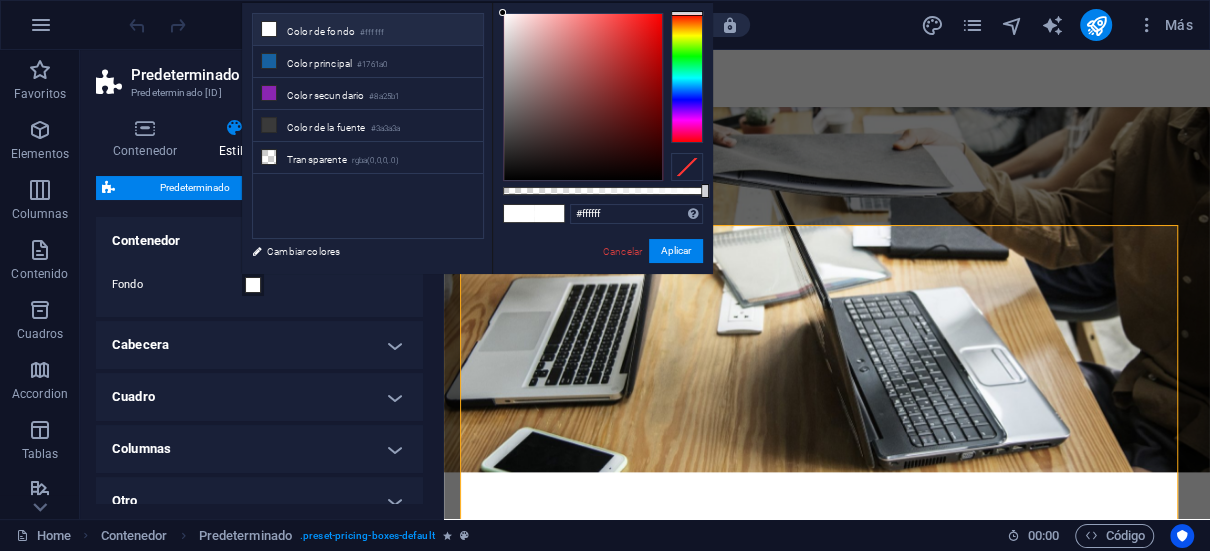 type on "[COLOR]" 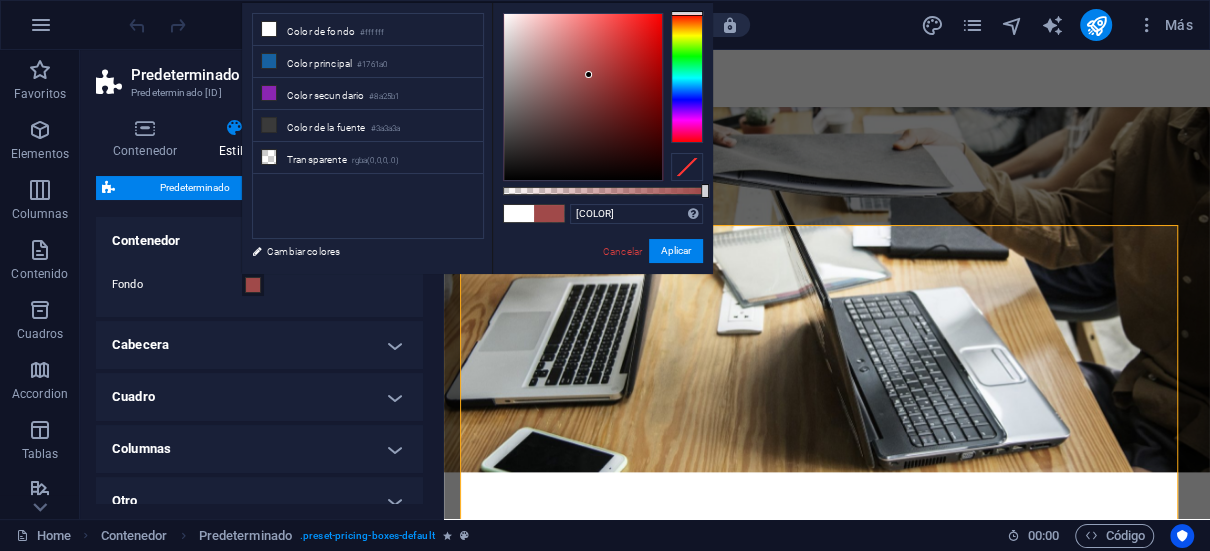 click at bounding box center (583, 97) 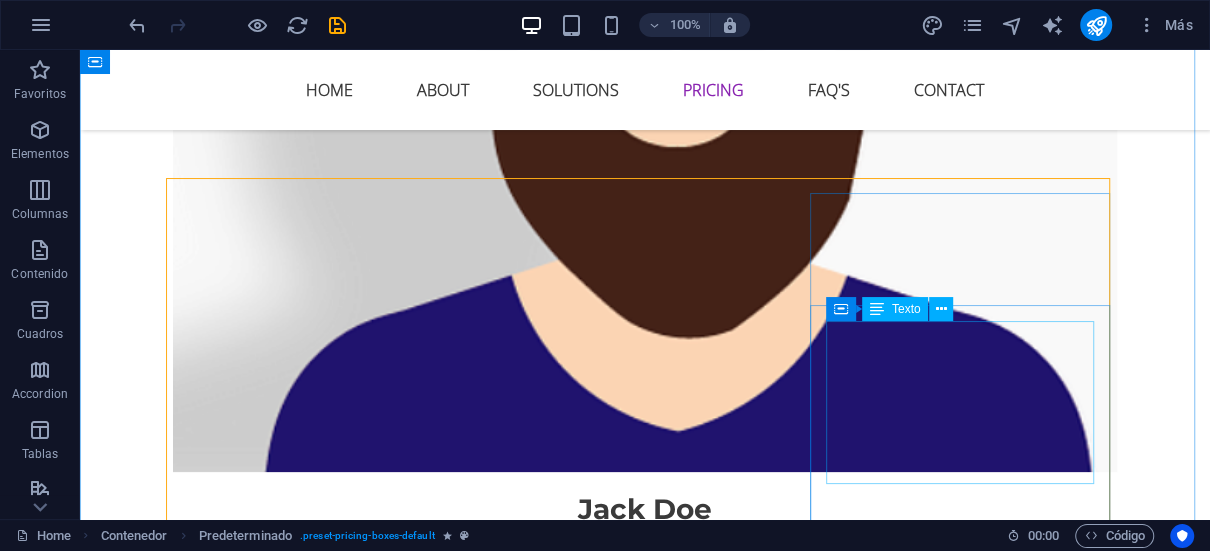 scroll, scrollTop: 4915, scrollLeft: 0, axis: vertical 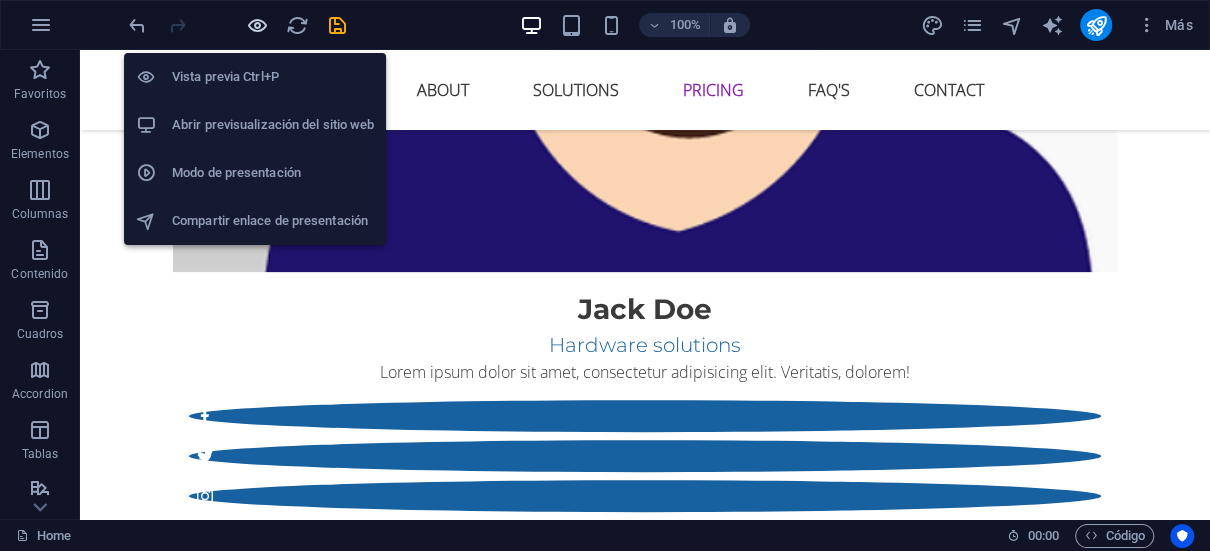 click at bounding box center [257, 25] 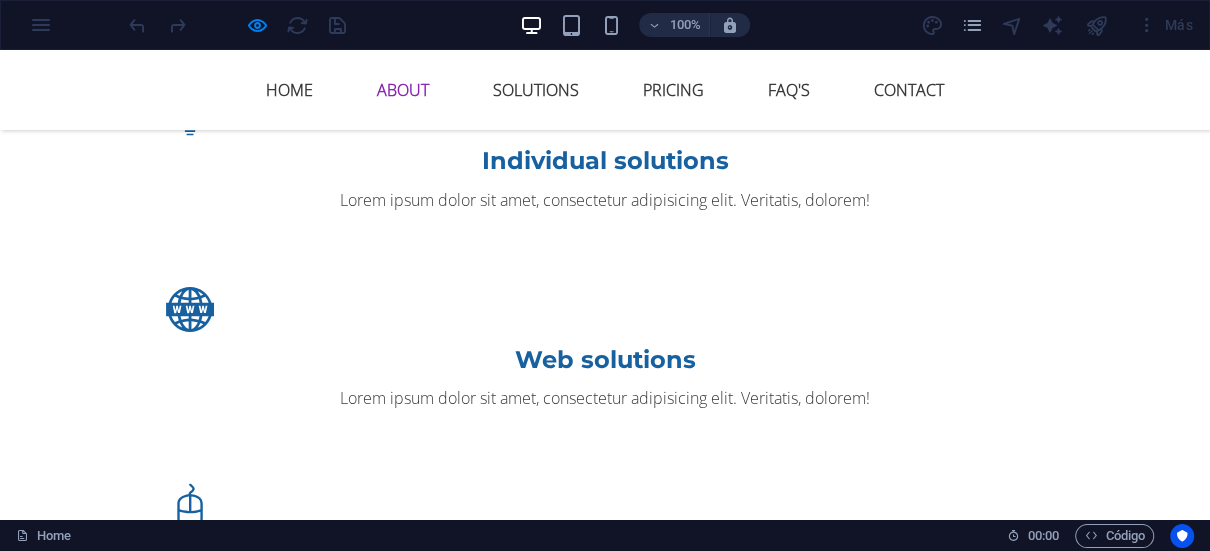 scroll, scrollTop: 2055, scrollLeft: 0, axis: vertical 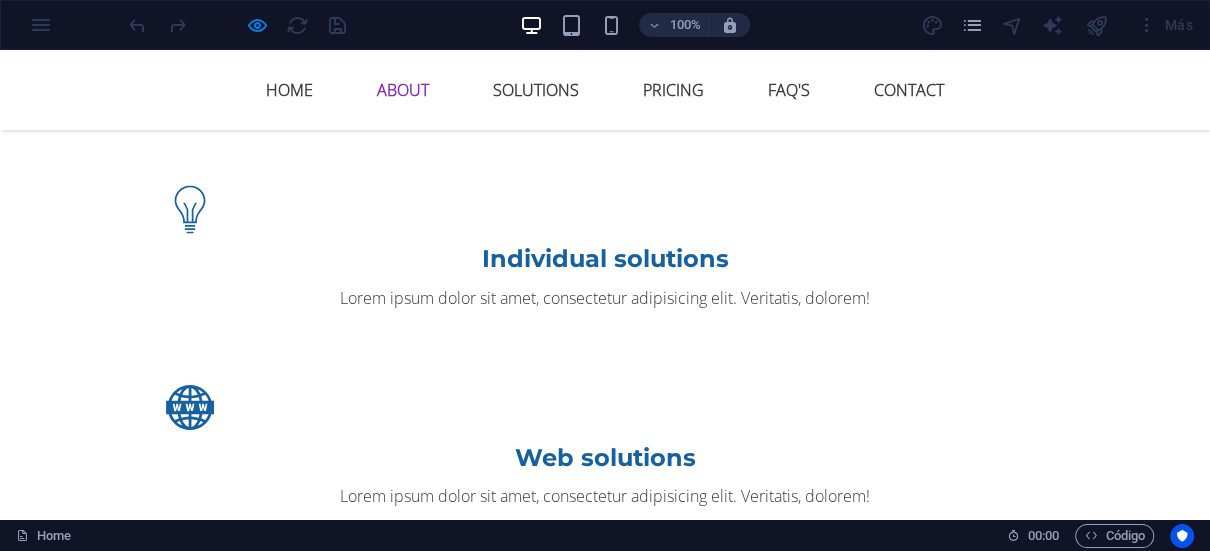 click on "100% Más" at bounding box center [605, 25] 